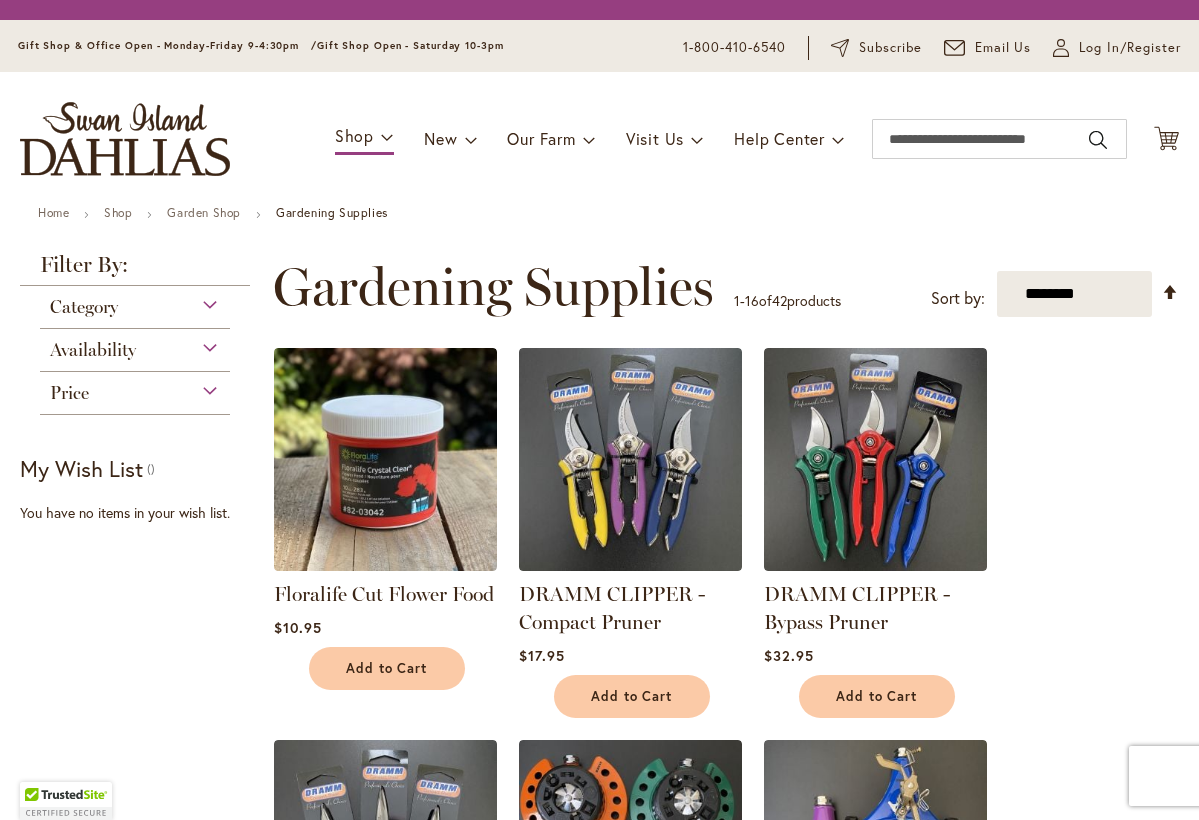 scroll, scrollTop: 0, scrollLeft: 0, axis: both 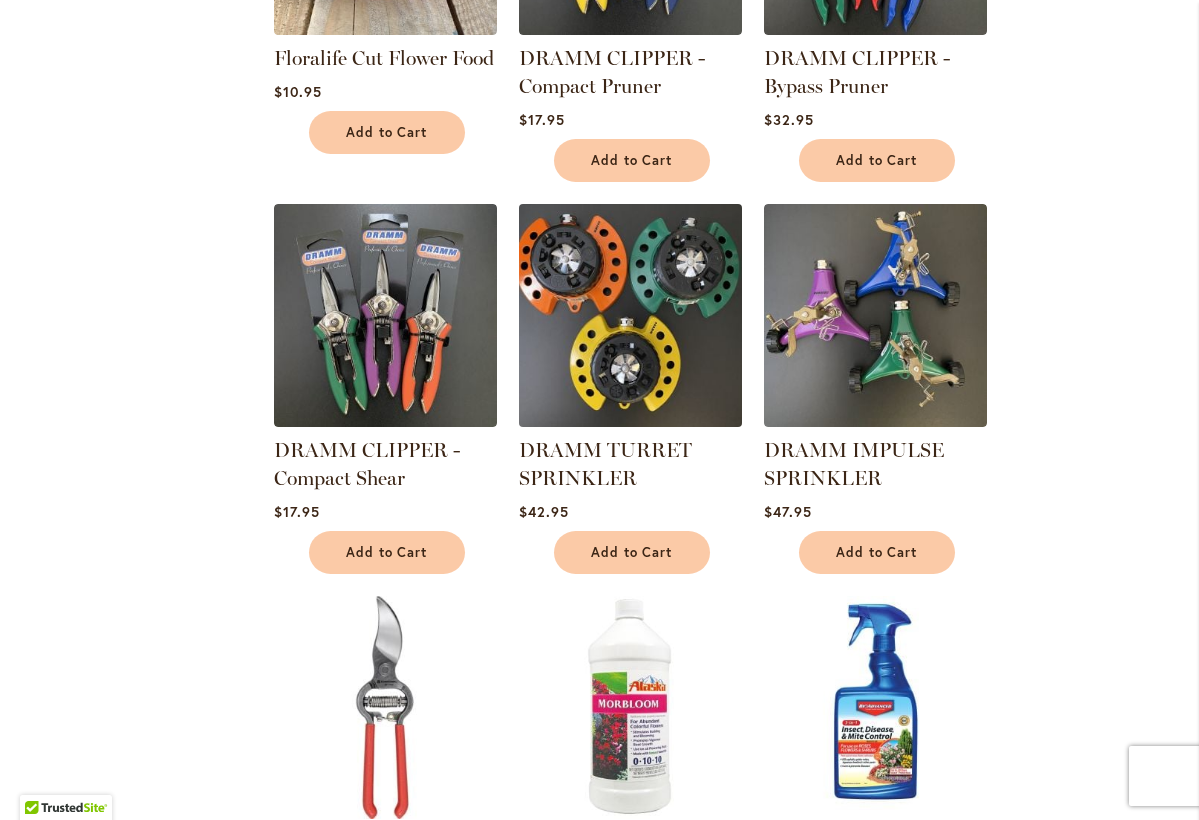 click at bounding box center (630, 315) 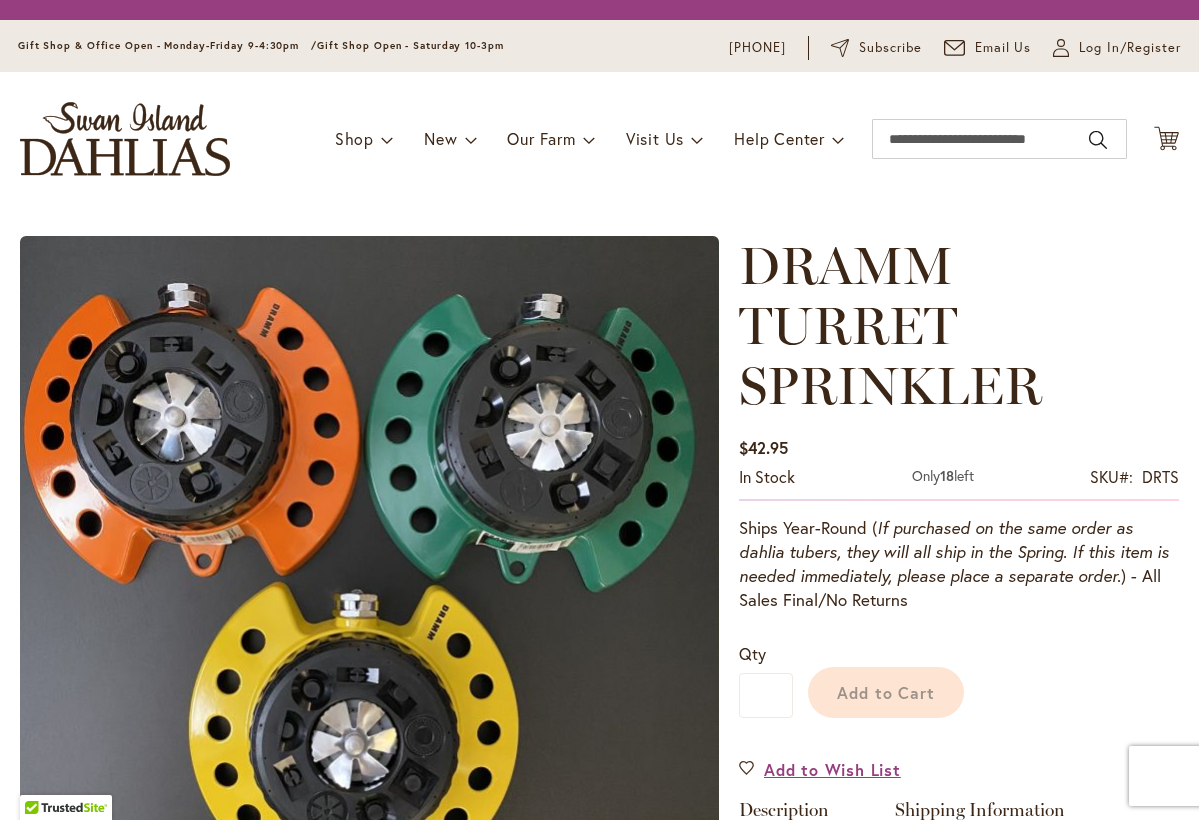 scroll, scrollTop: 0, scrollLeft: 0, axis: both 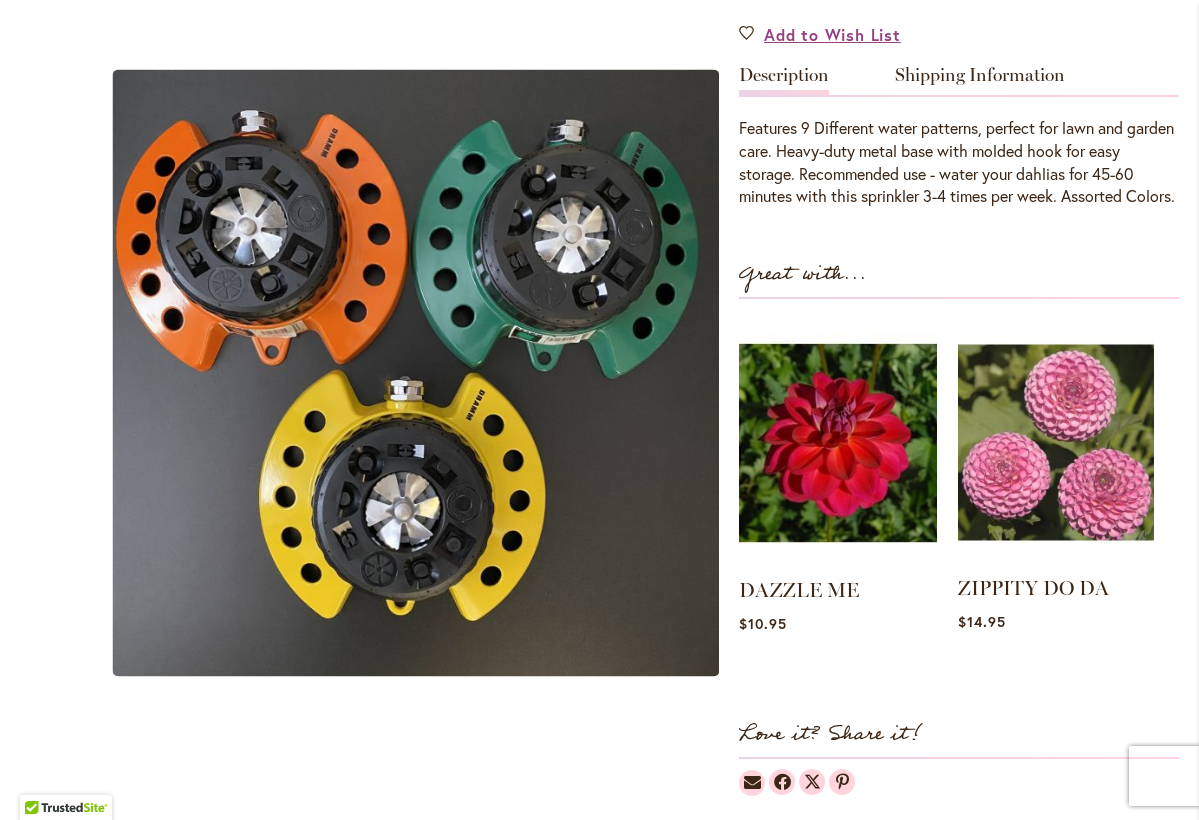 click at bounding box center (1056, 442) 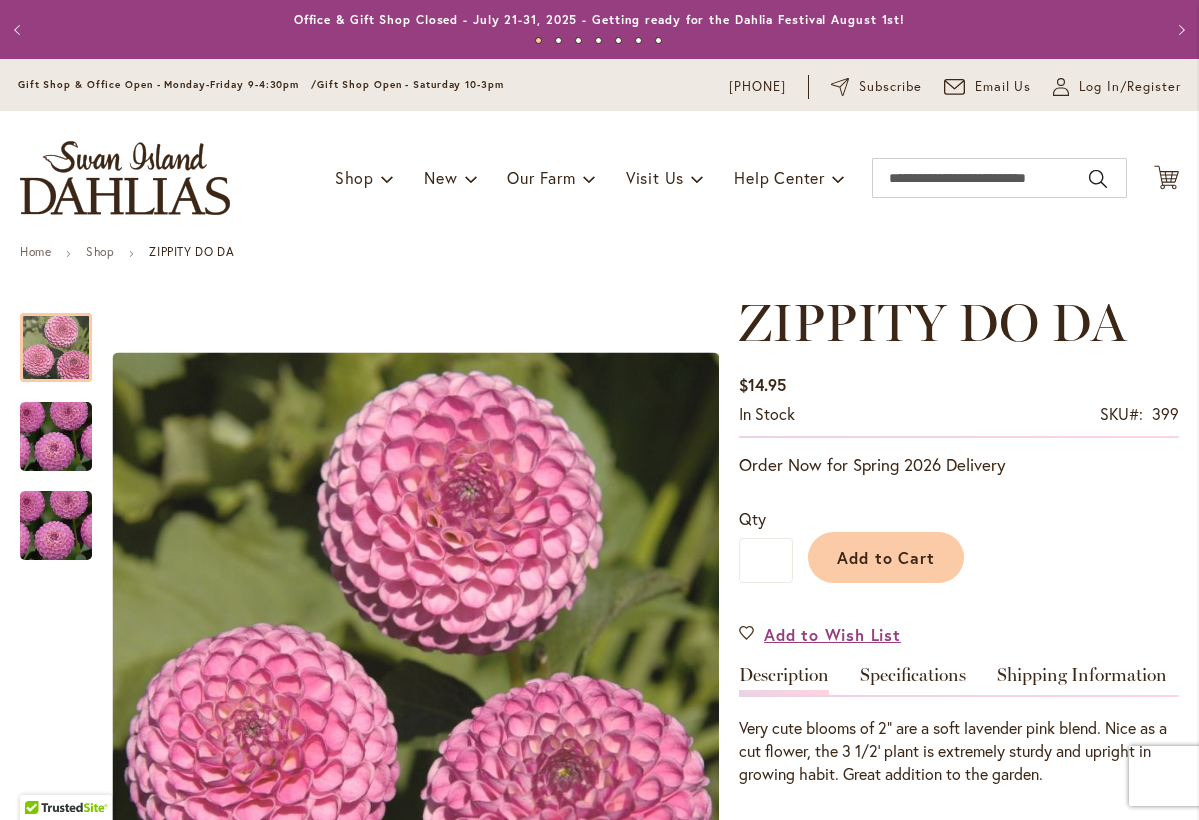scroll, scrollTop: 0, scrollLeft: 0, axis: both 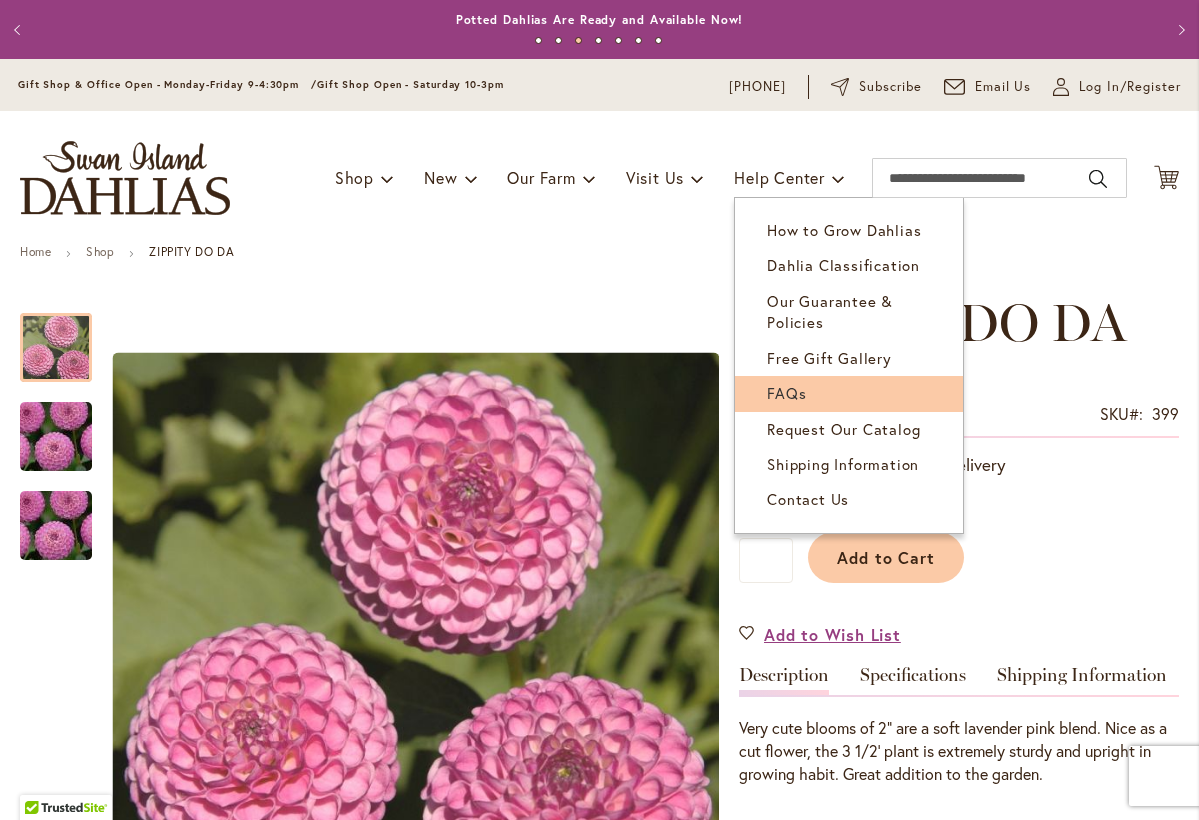 click on "FAQs" at bounding box center [849, 393] 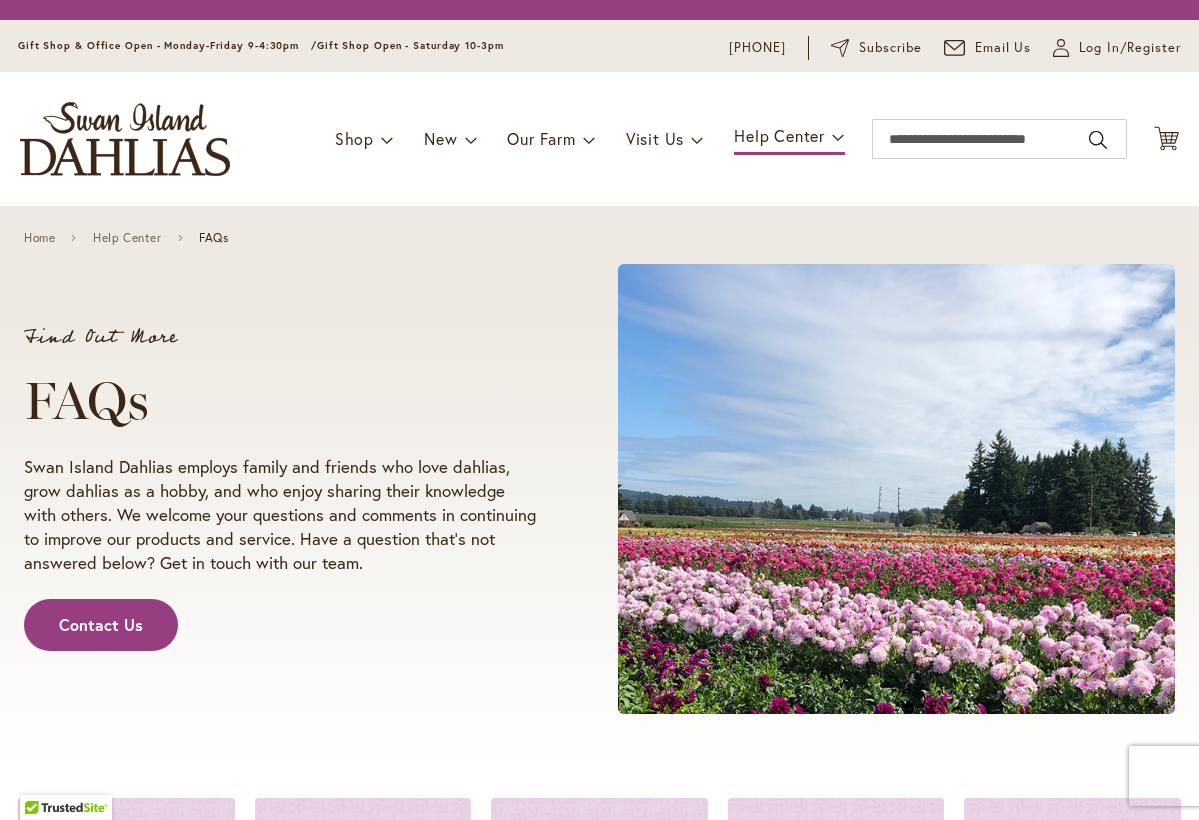 scroll, scrollTop: 0, scrollLeft: 0, axis: both 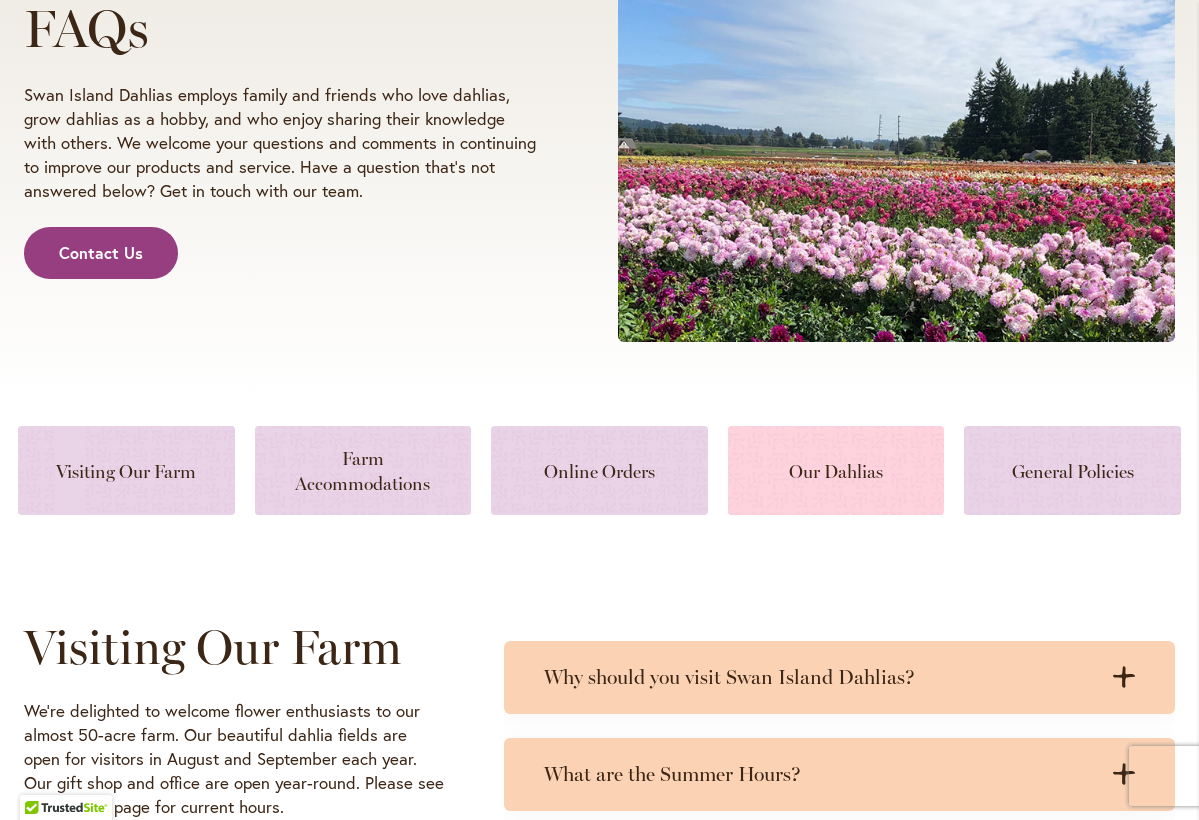 click at bounding box center (836, 470) 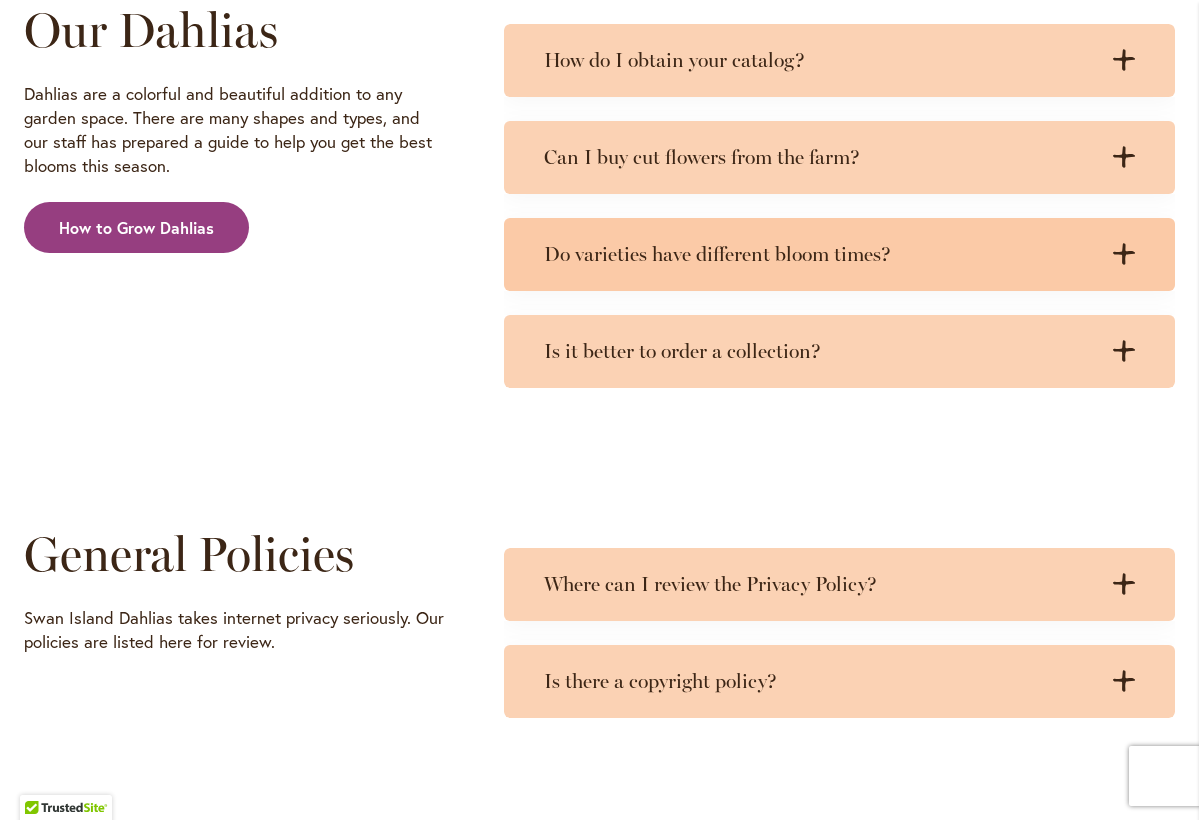 click on "Do varieties have different bloom times?" at bounding box center (819, 254) 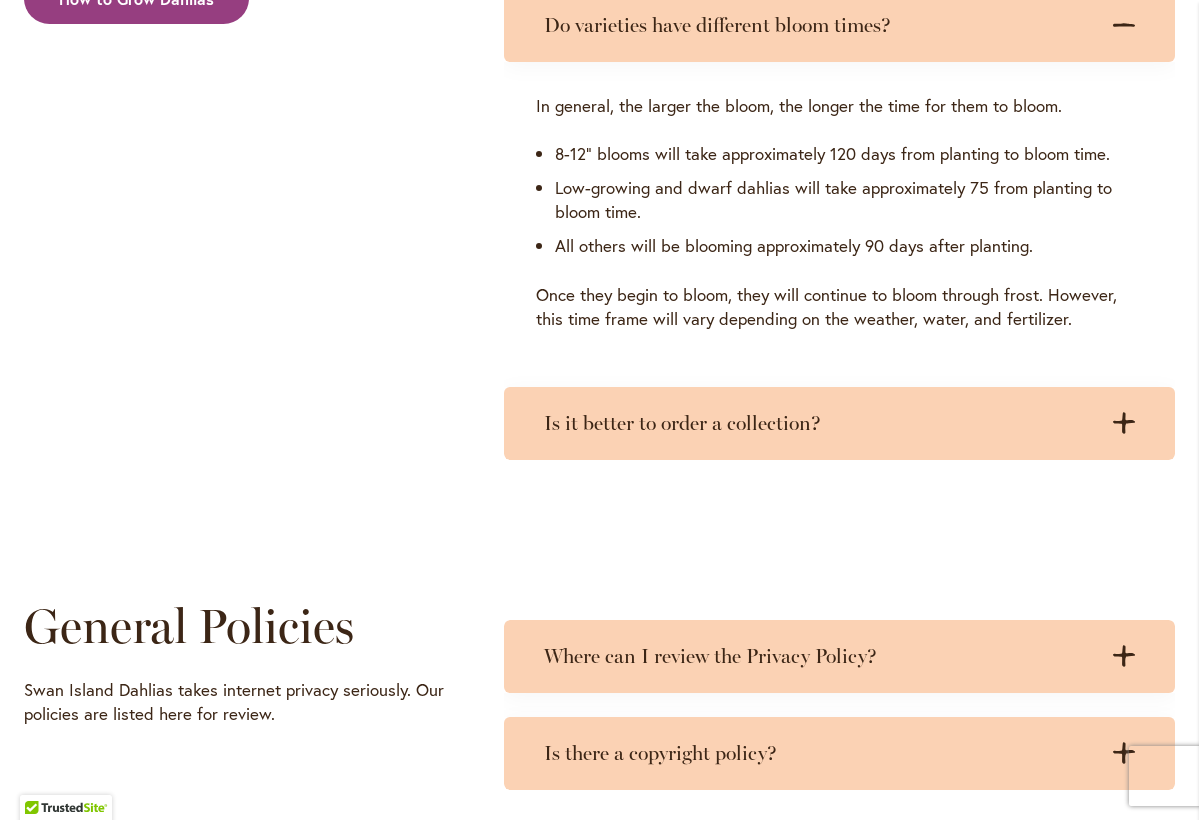 scroll, scrollTop: 5422, scrollLeft: 0, axis: vertical 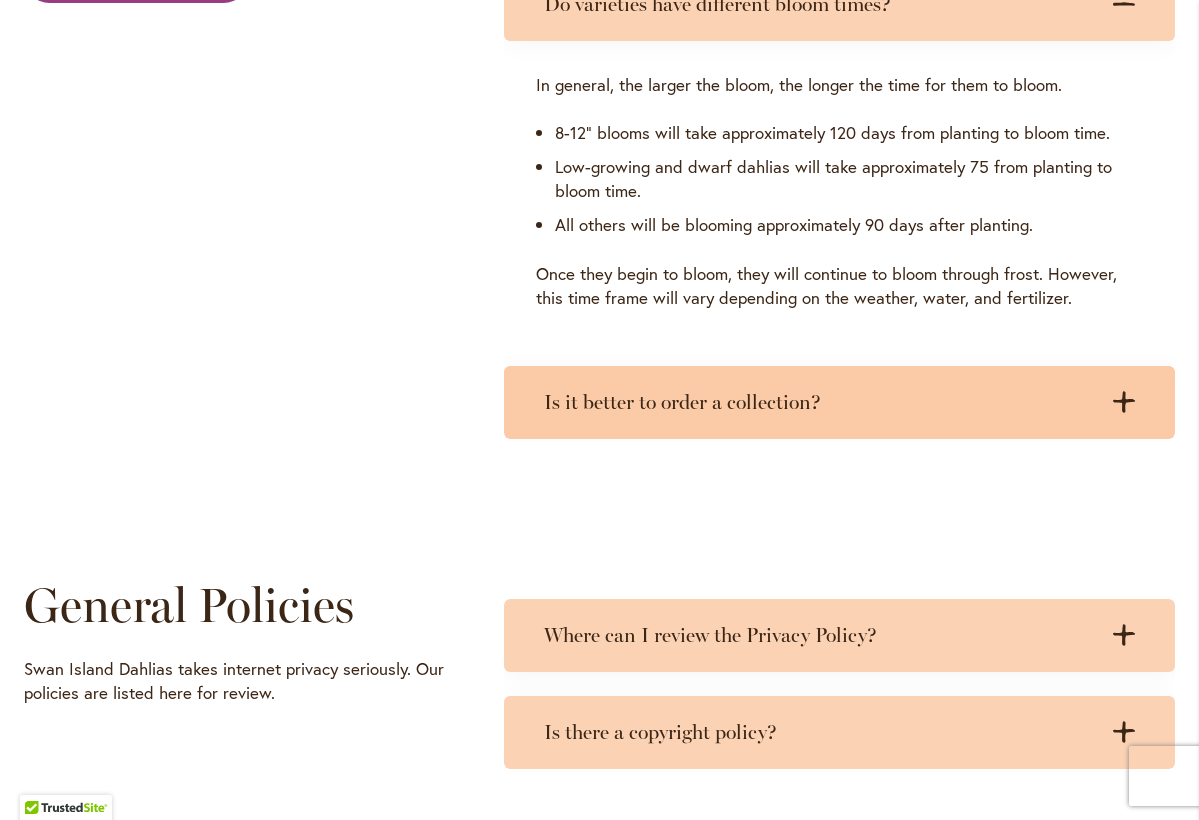 click on "Is it better to order a collection?" at bounding box center [819, 402] 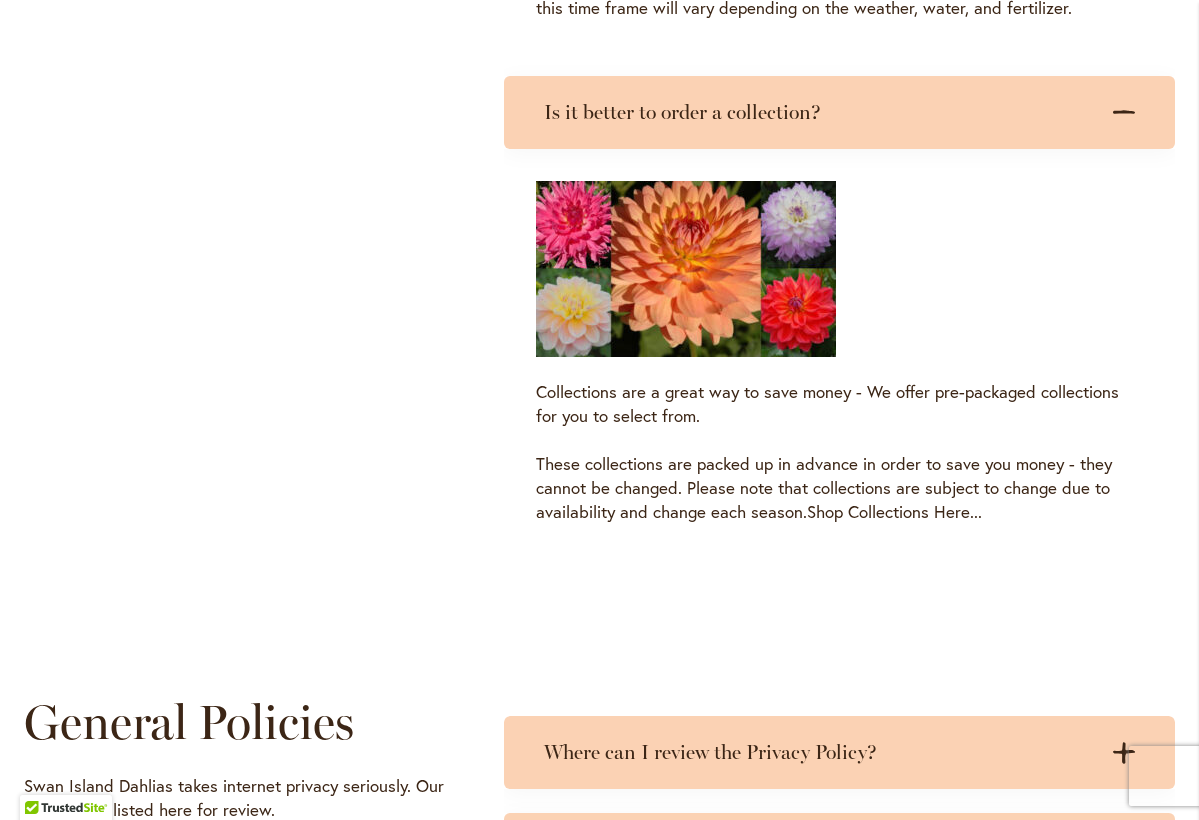 scroll, scrollTop: 5768, scrollLeft: 0, axis: vertical 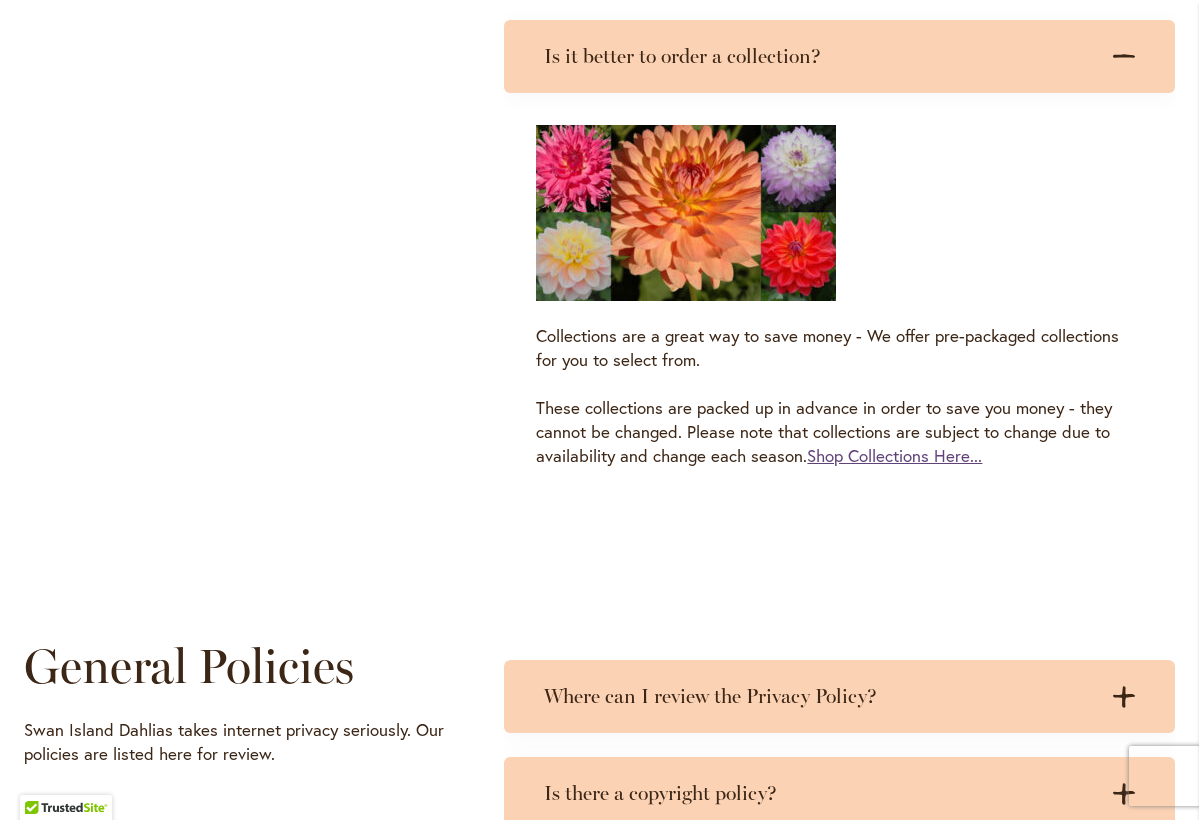 click on "Shop Collections Here..." at bounding box center (894, 455) 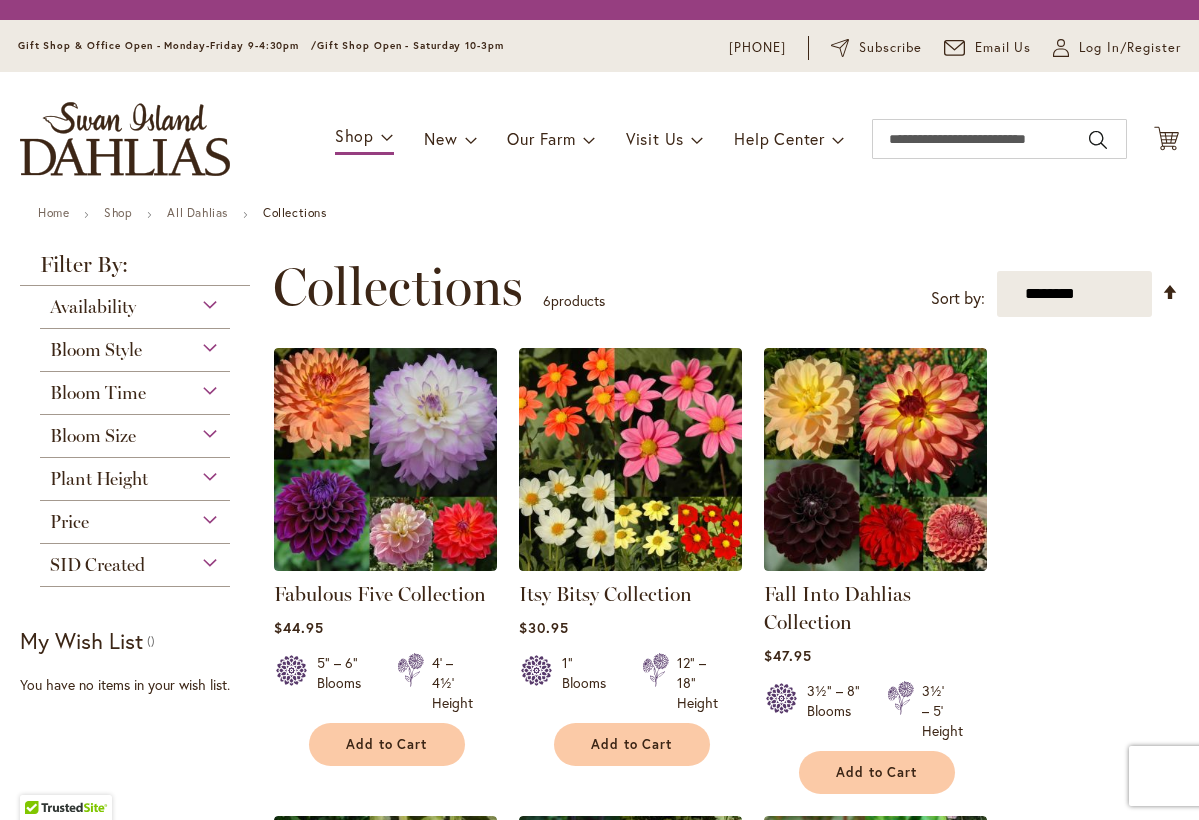 scroll, scrollTop: 0, scrollLeft: 0, axis: both 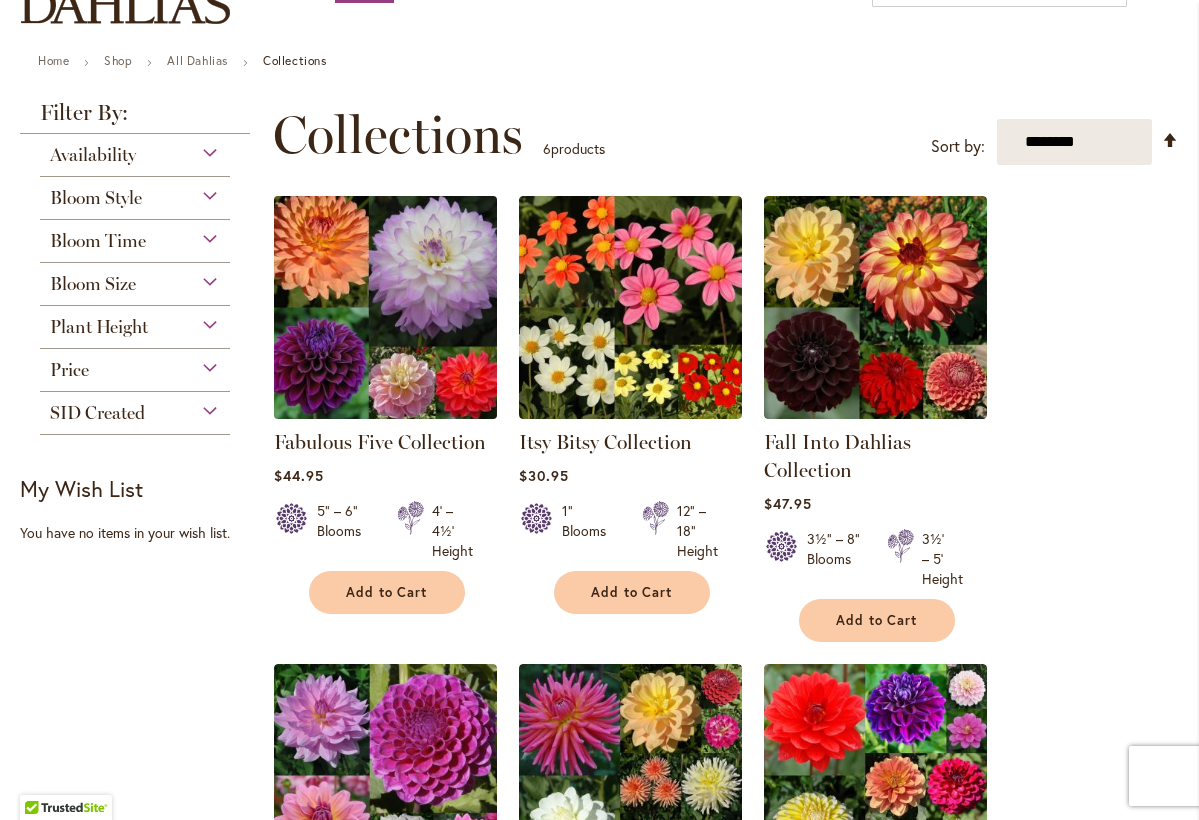 click at bounding box center [385, 307] 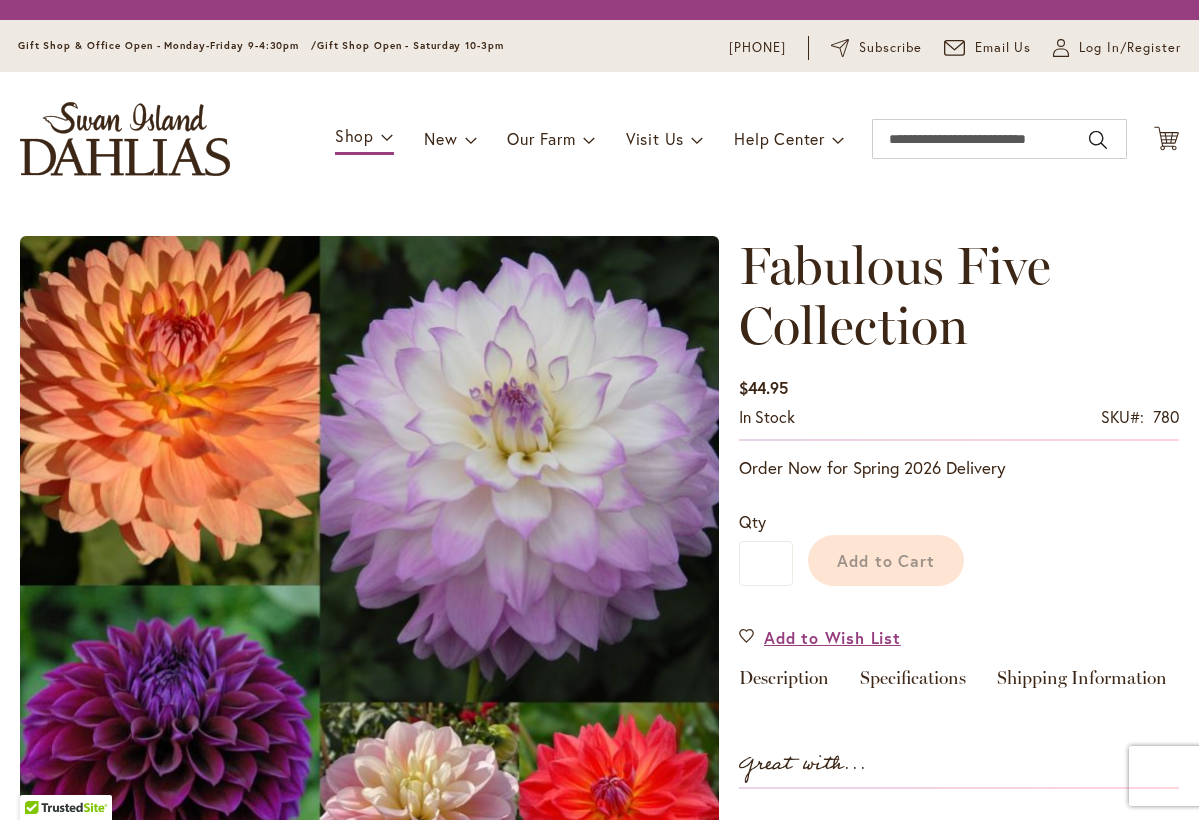 scroll, scrollTop: 0, scrollLeft: 0, axis: both 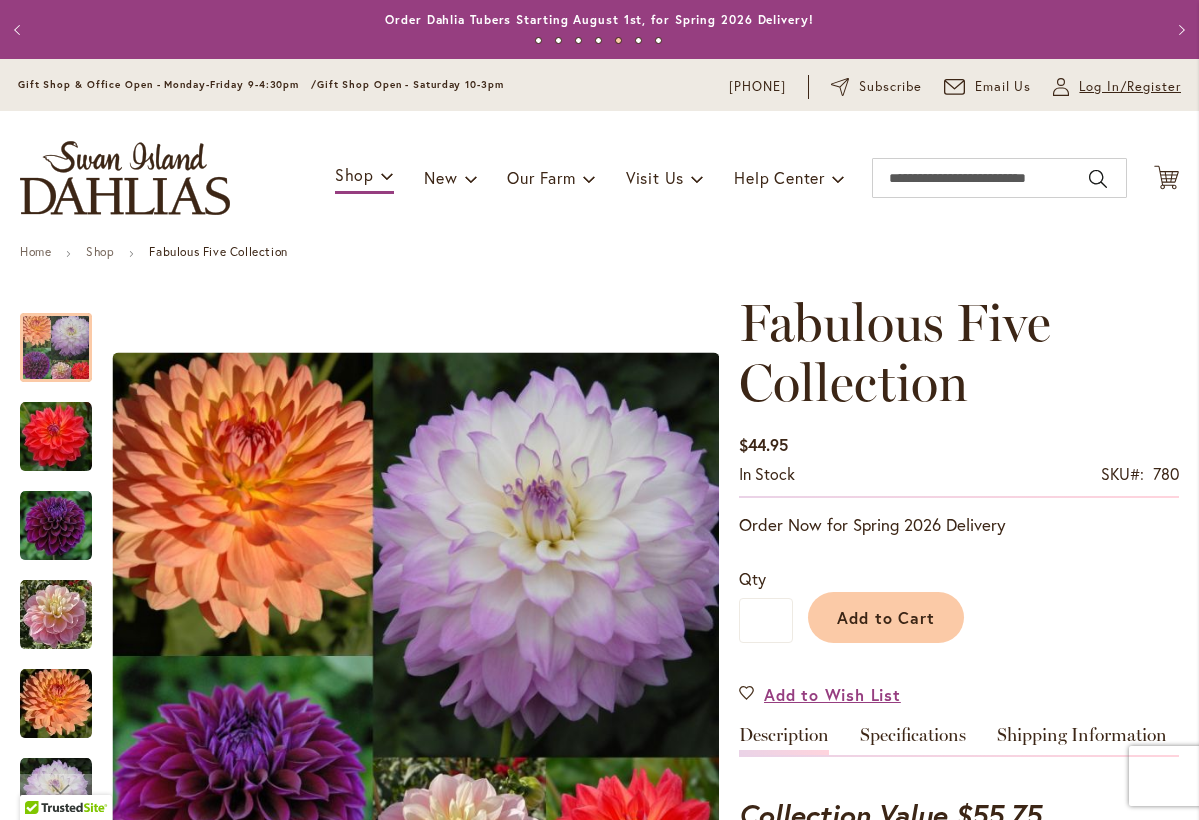 click on "Log In/Register" at bounding box center (1130, 87) 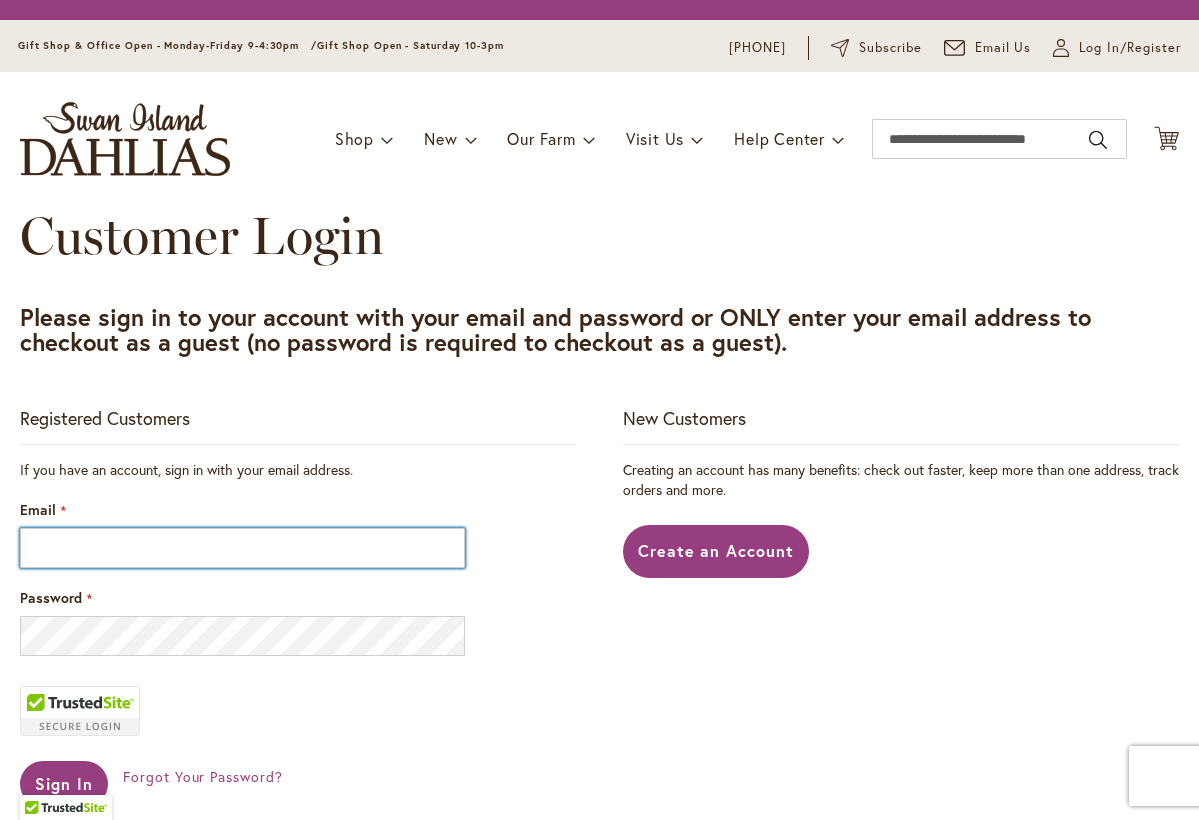 scroll, scrollTop: 0, scrollLeft: 0, axis: both 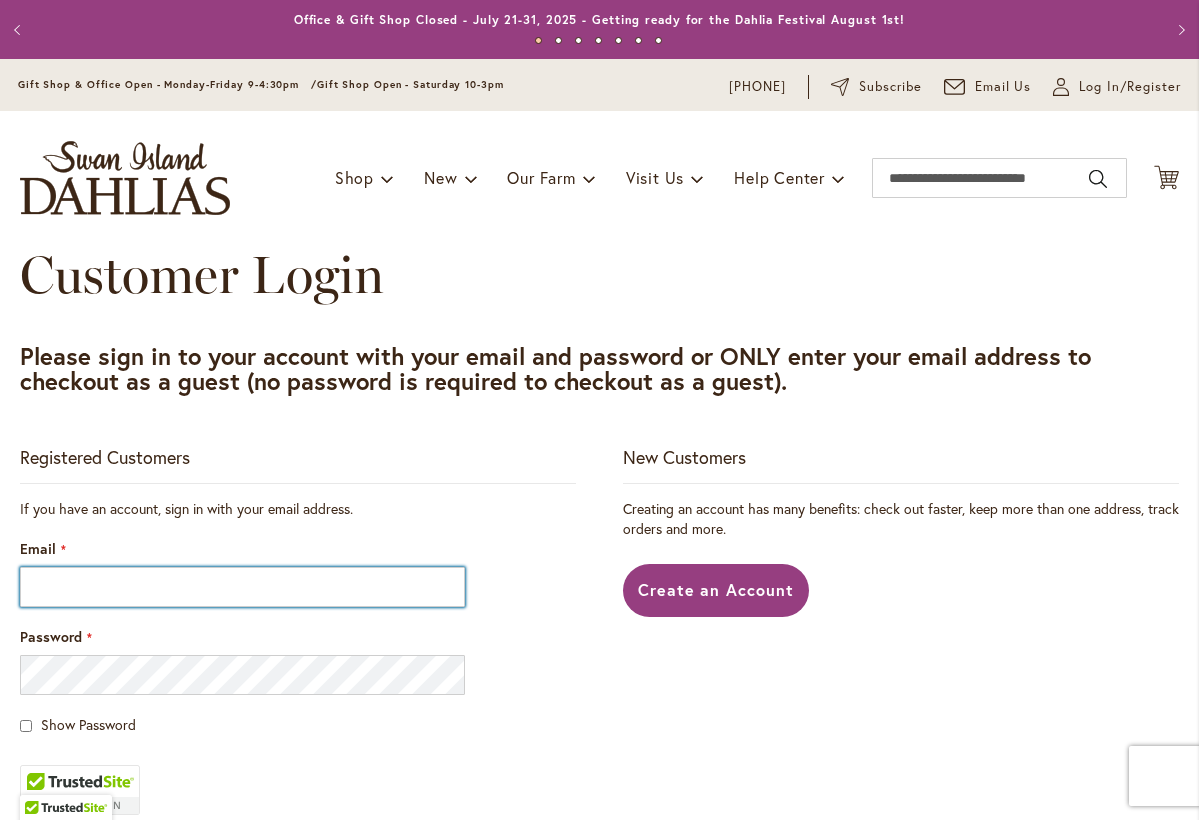 type on "**********" 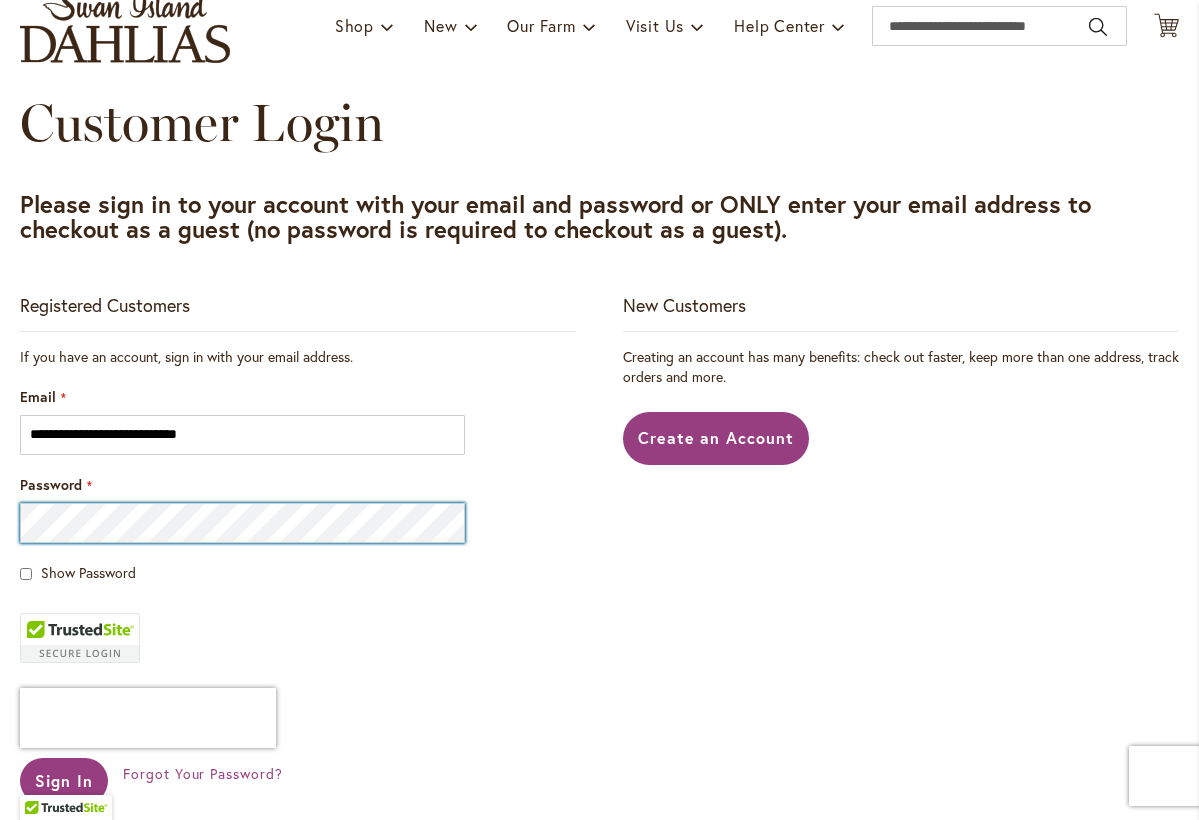 scroll, scrollTop: 157, scrollLeft: 0, axis: vertical 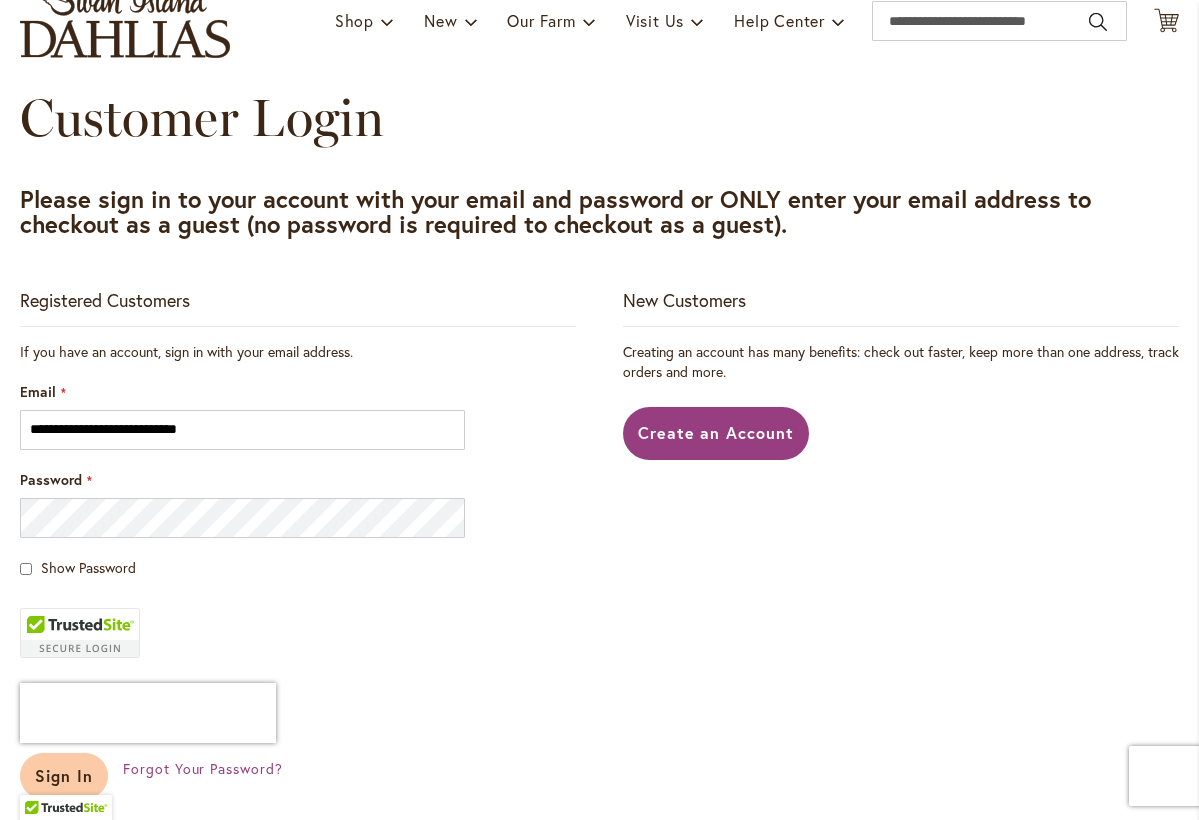 click on "Sign In" at bounding box center (64, 776) 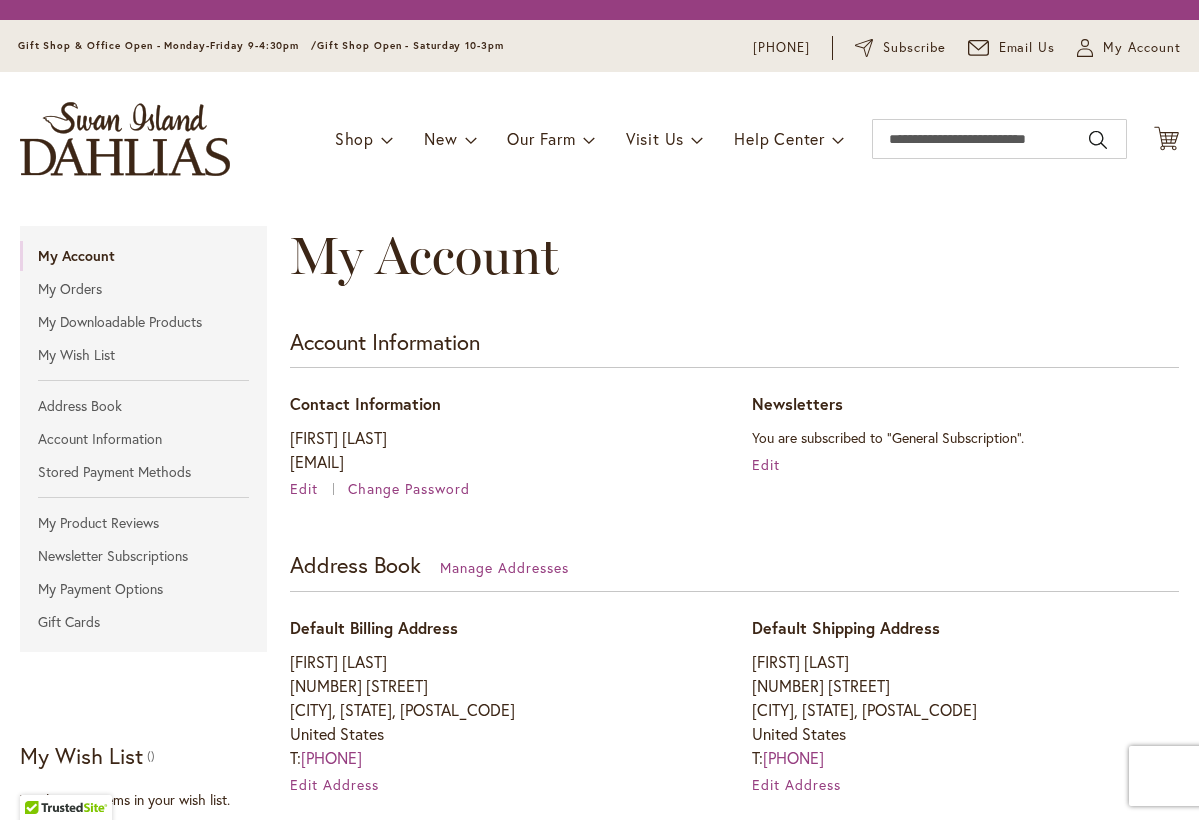 scroll, scrollTop: 0, scrollLeft: 0, axis: both 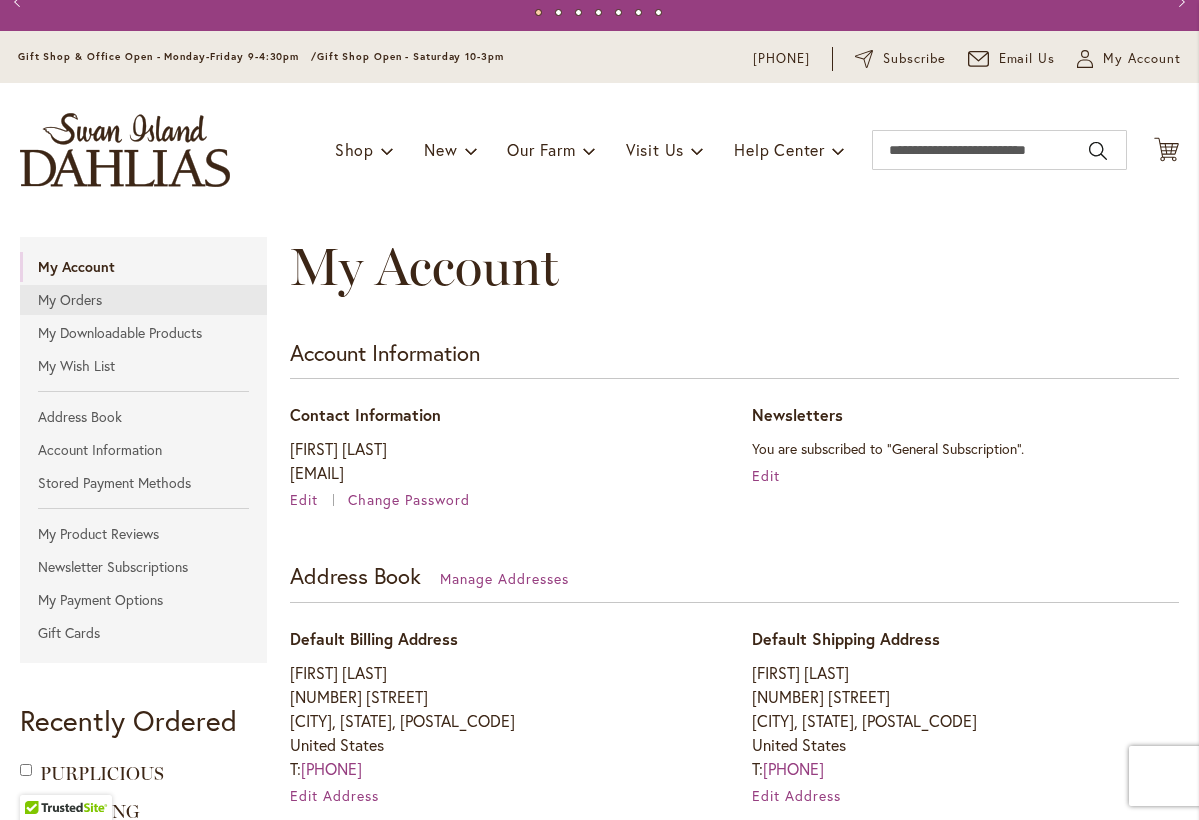 click on "My Orders" at bounding box center [143, 300] 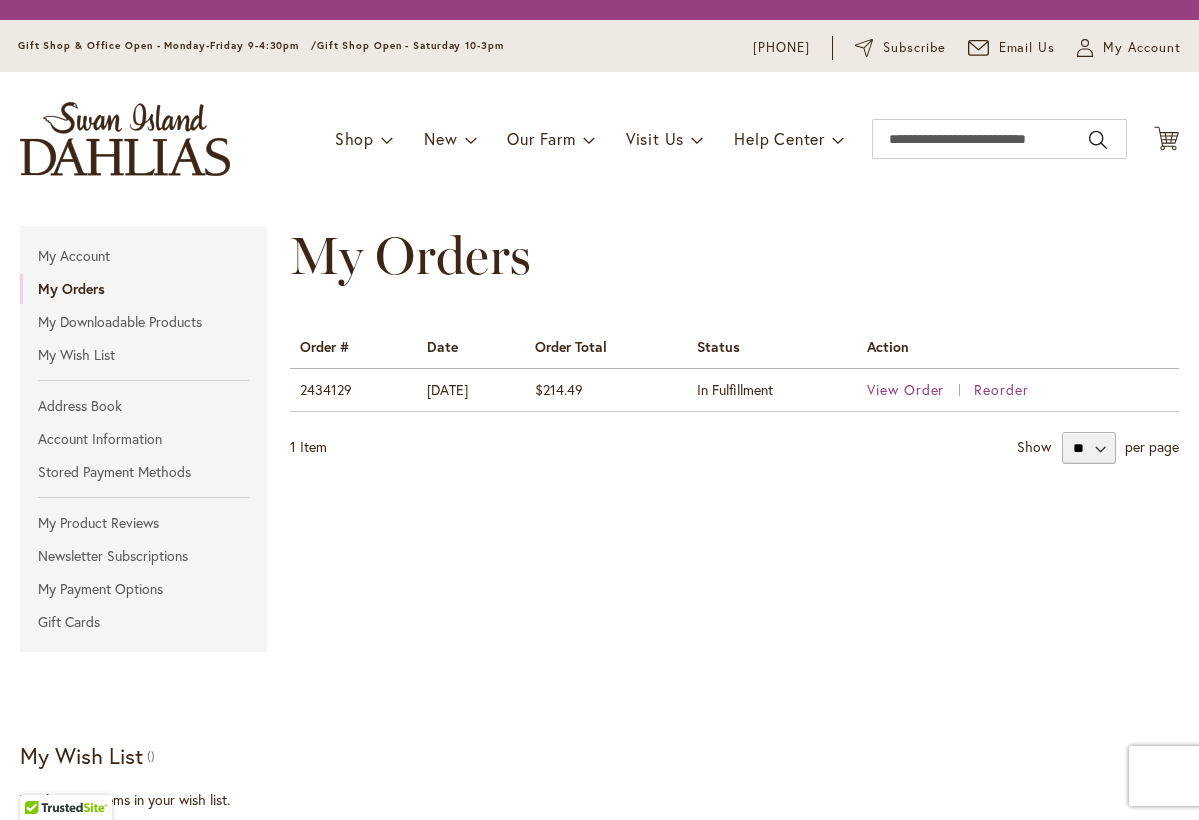 scroll, scrollTop: 0, scrollLeft: 0, axis: both 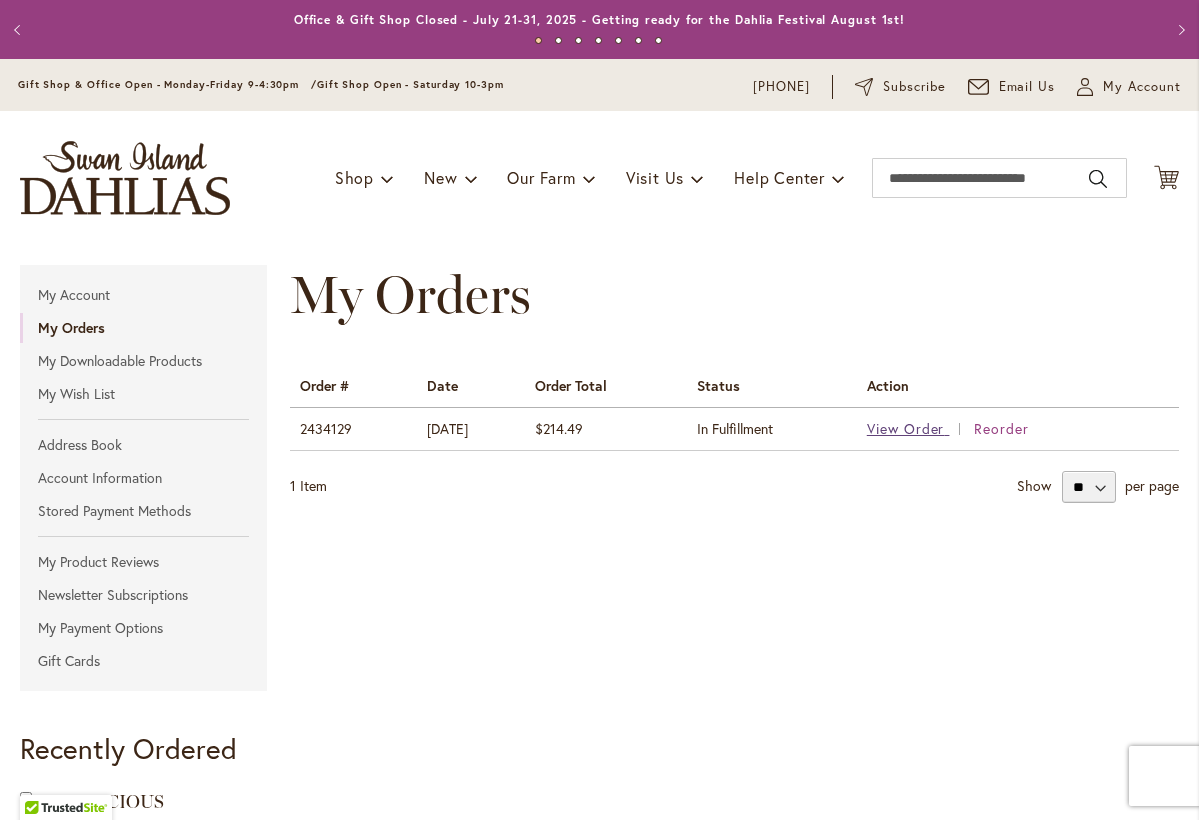 click on "View Order" at bounding box center [906, 428] 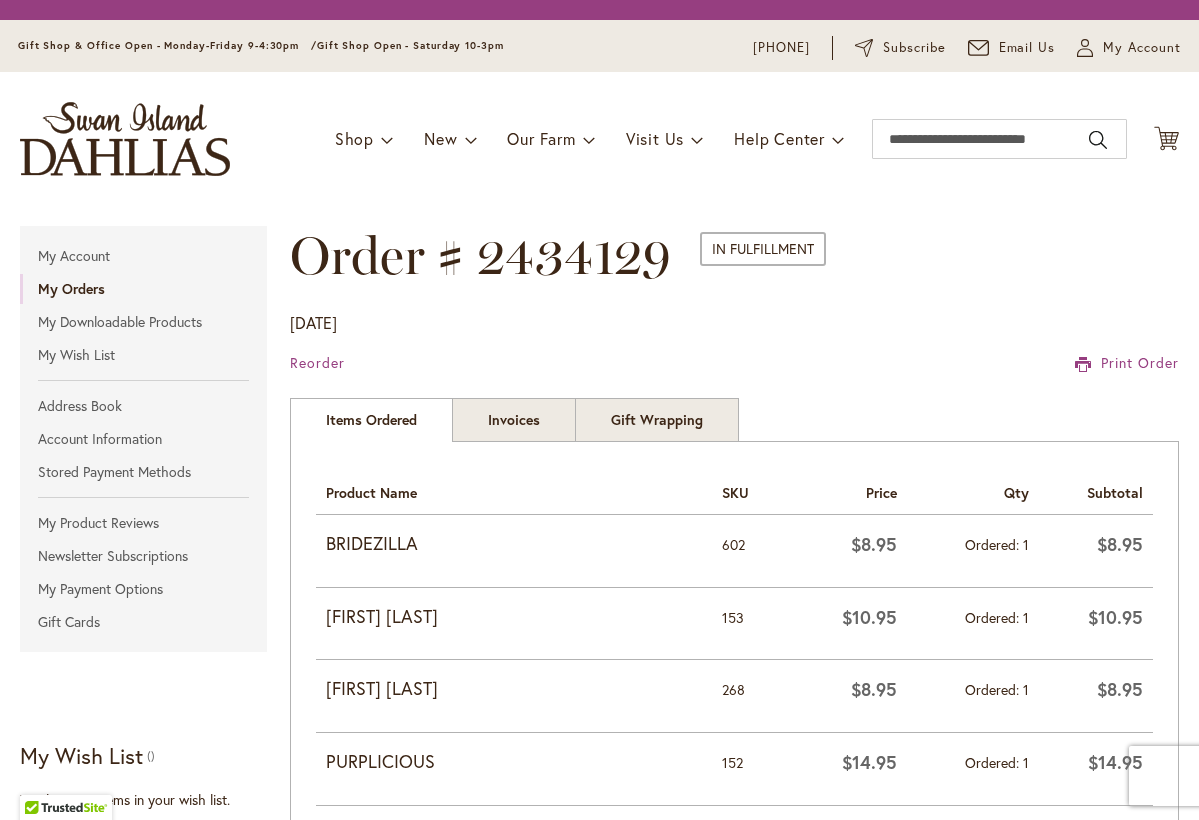 scroll, scrollTop: 0, scrollLeft: 0, axis: both 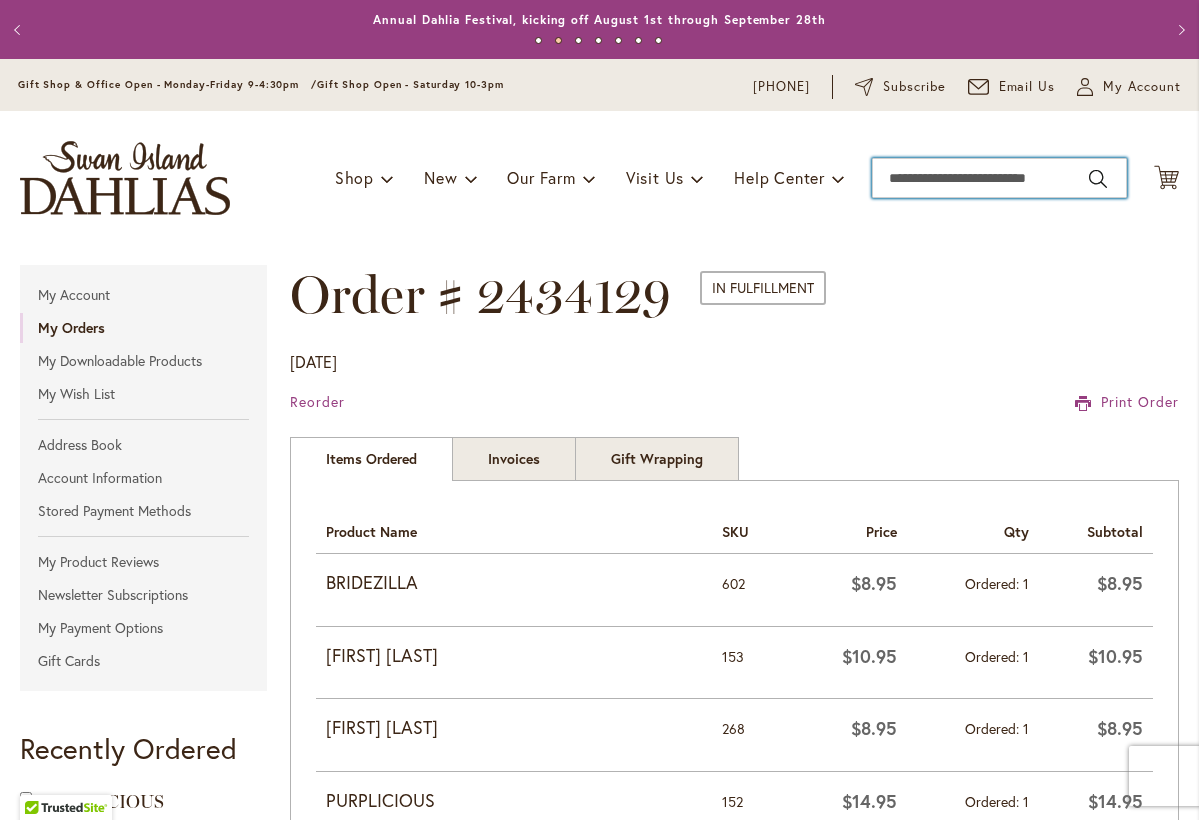 click on "Search" at bounding box center [999, 178] 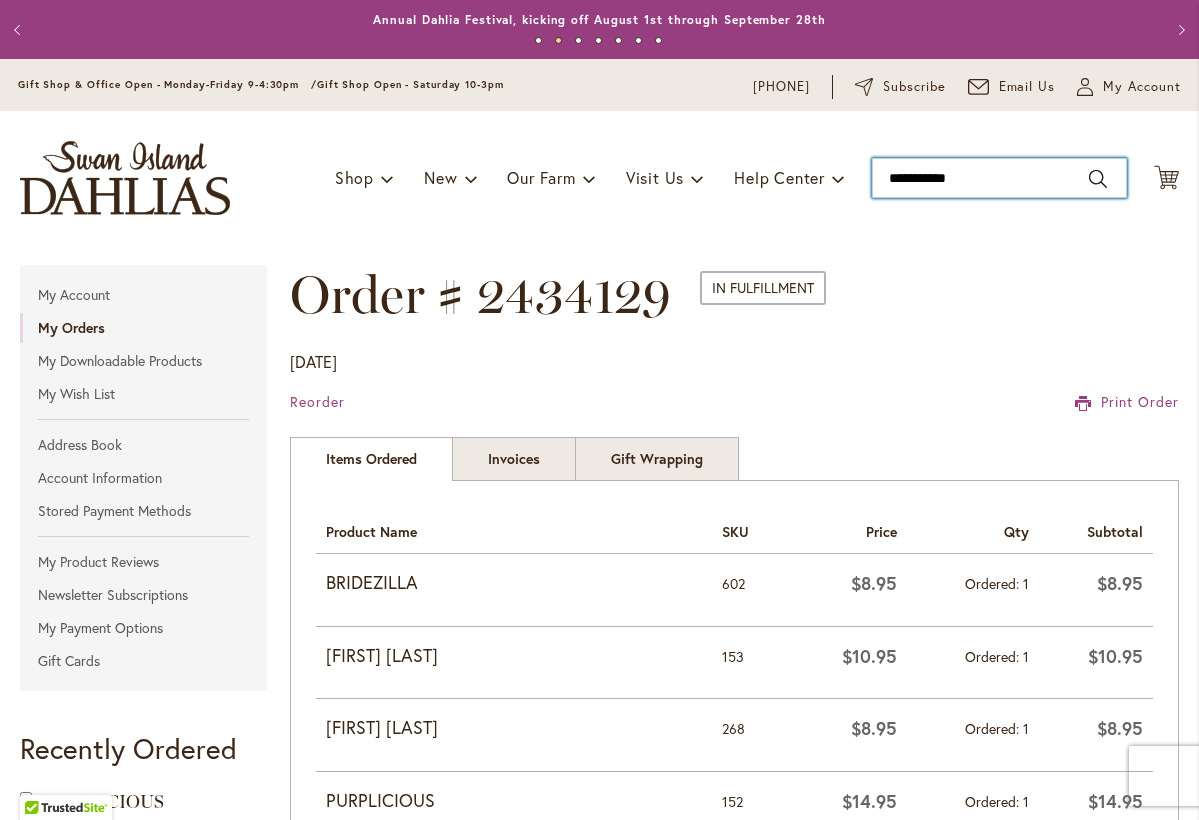 type on "**********" 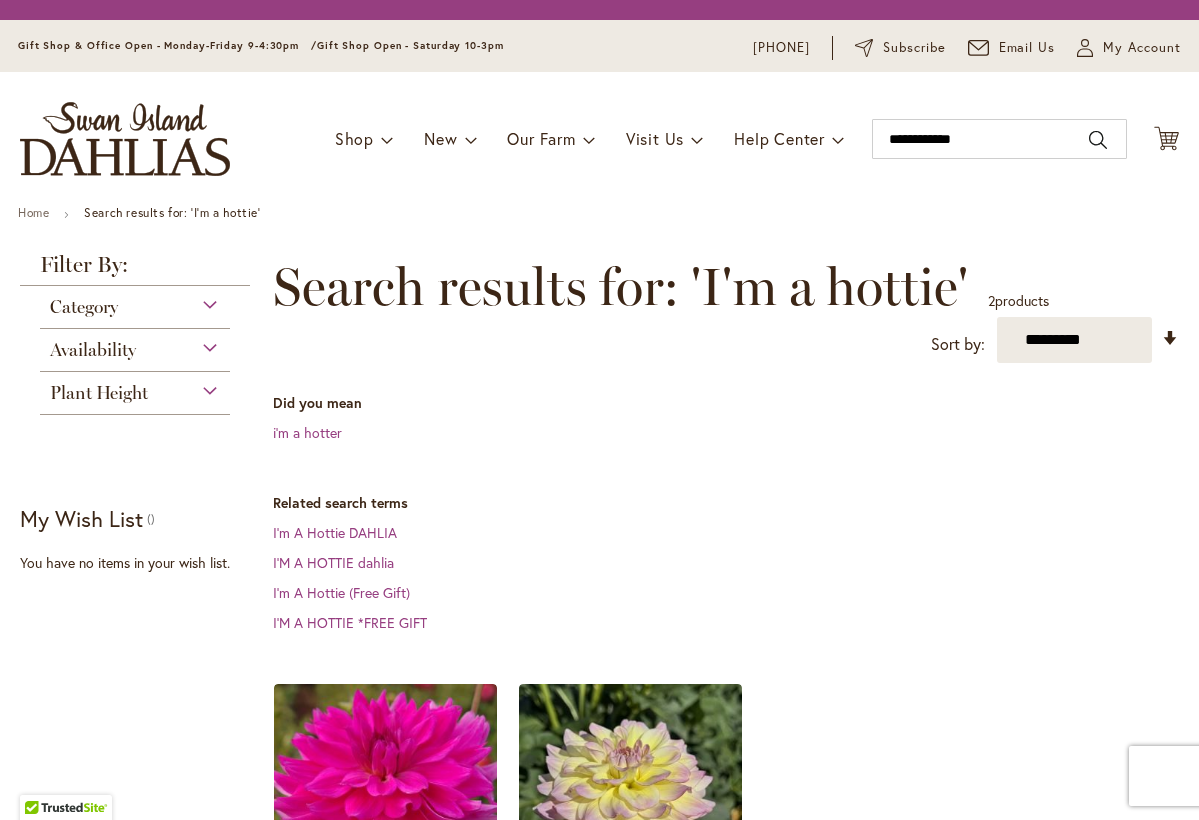 scroll, scrollTop: 0, scrollLeft: 0, axis: both 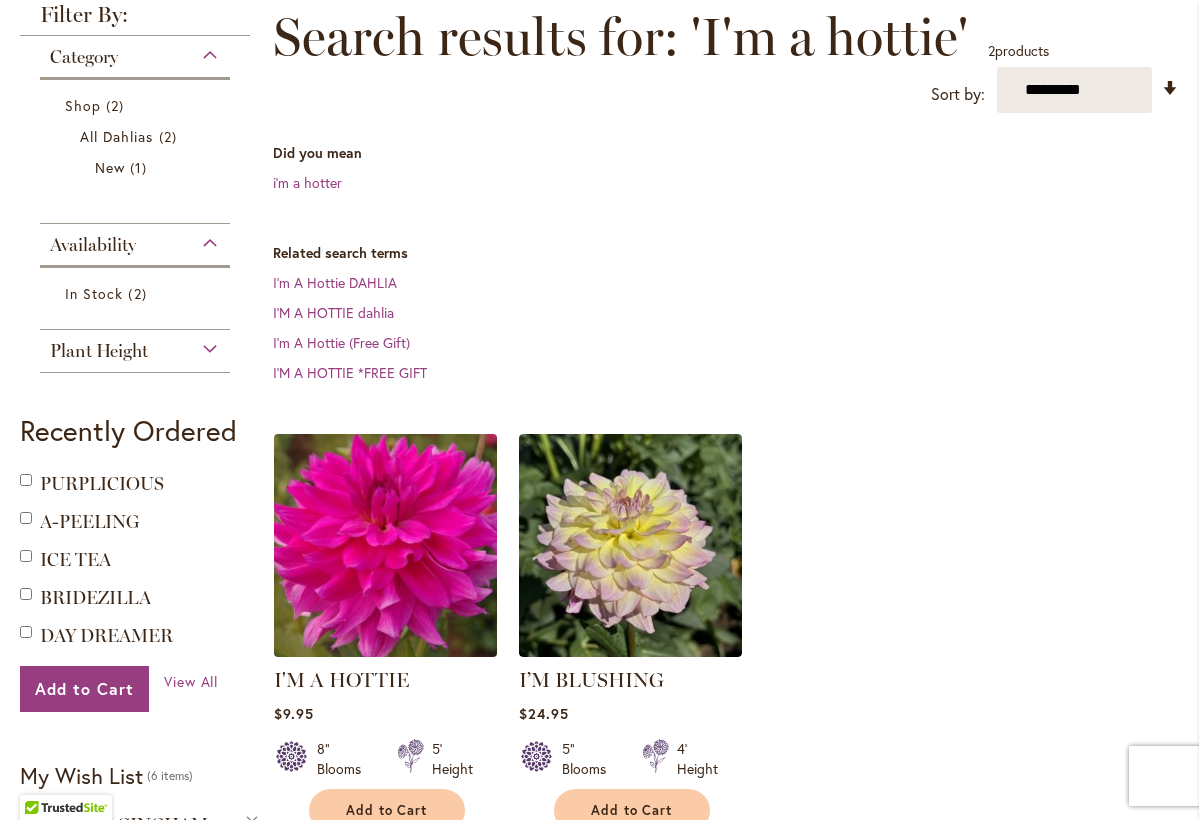 click at bounding box center (385, 545) 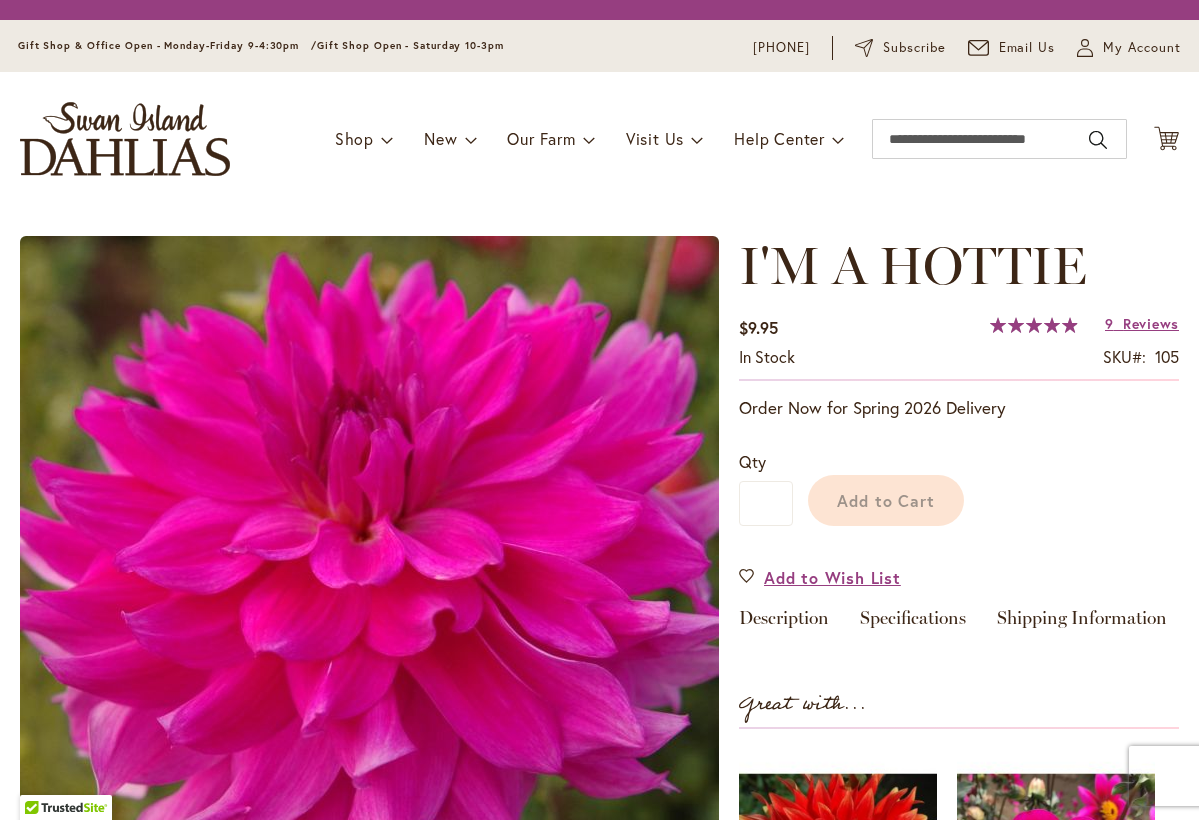 scroll, scrollTop: 0, scrollLeft: 0, axis: both 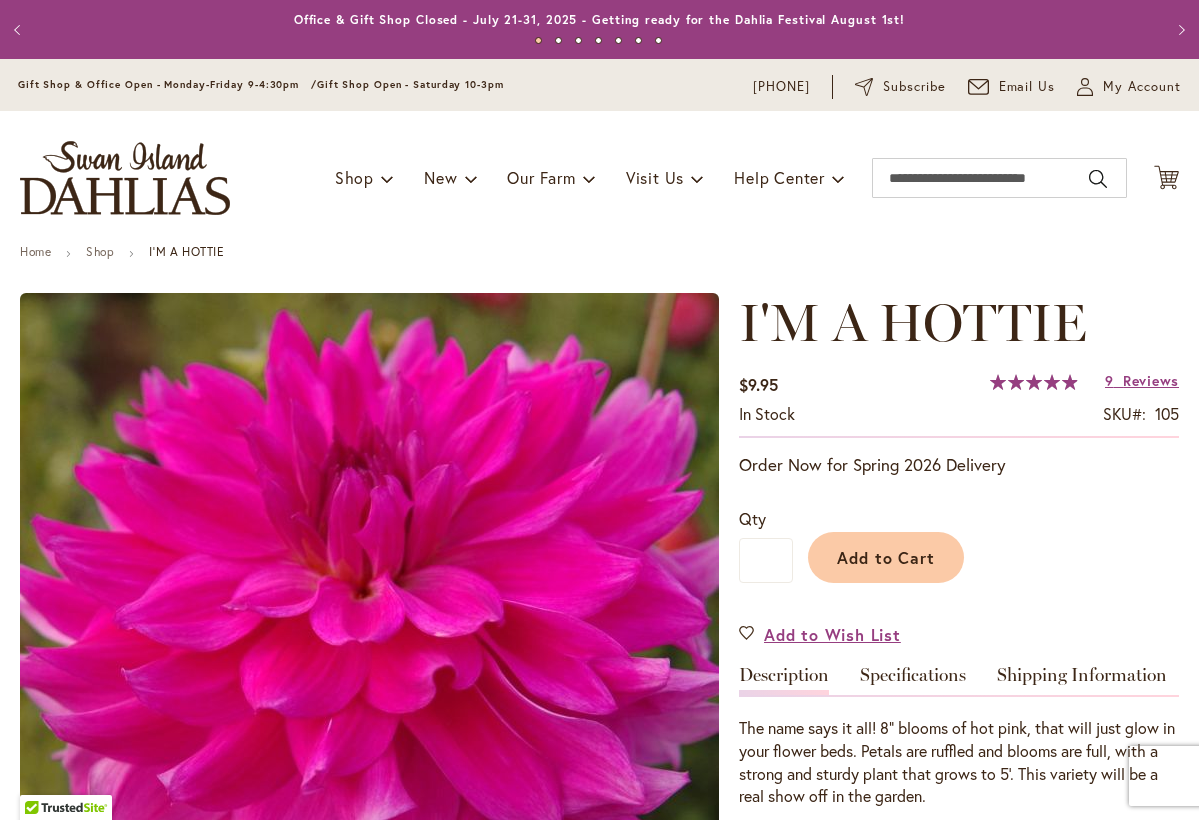 type on "******" 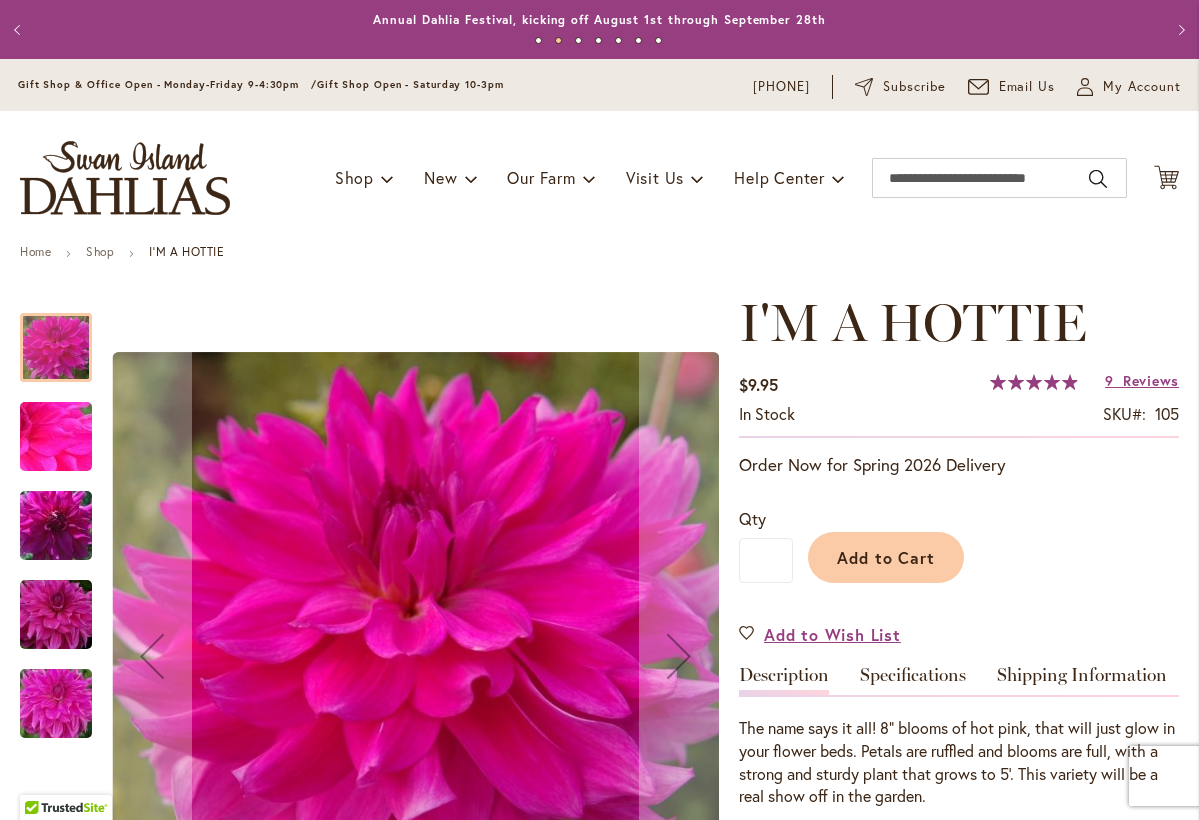 click at bounding box center (56, 704) 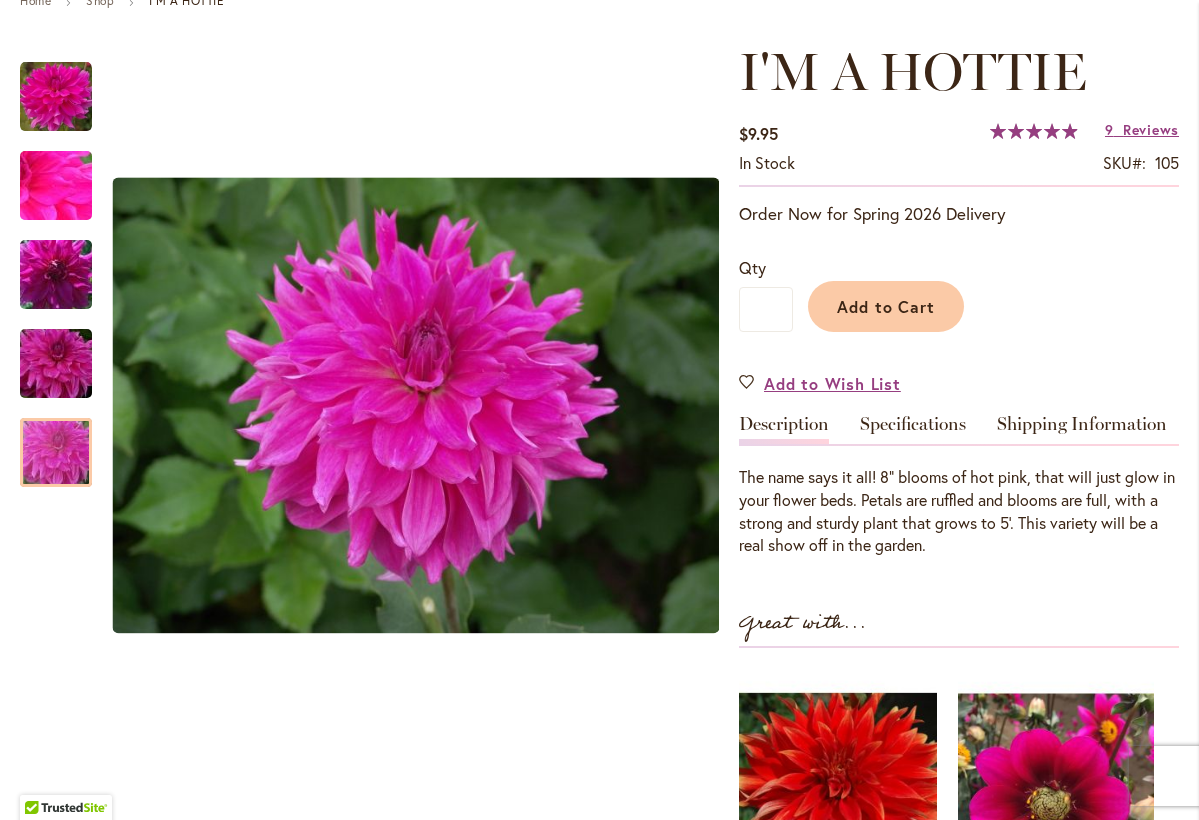 scroll, scrollTop: 140, scrollLeft: 0, axis: vertical 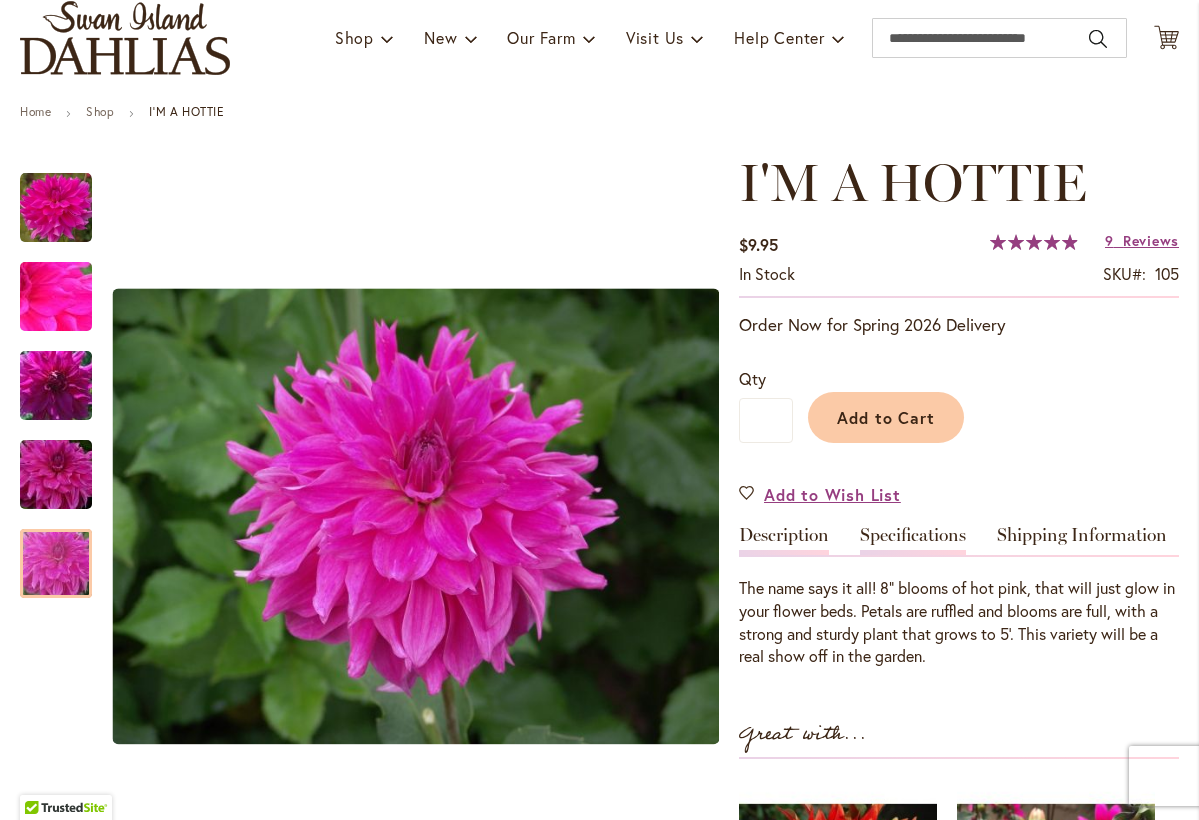 click on "Specifications" at bounding box center [913, 540] 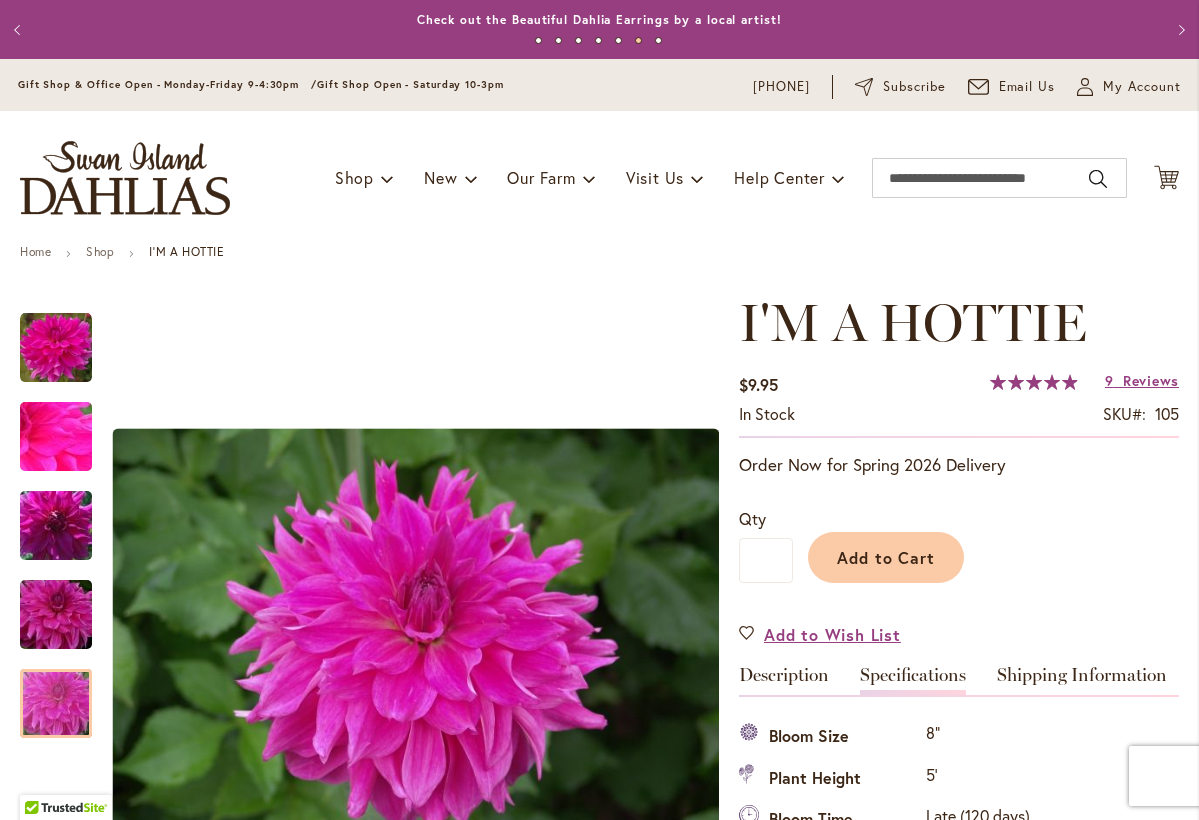 scroll, scrollTop: 0, scrollLeft: 0, axis: both 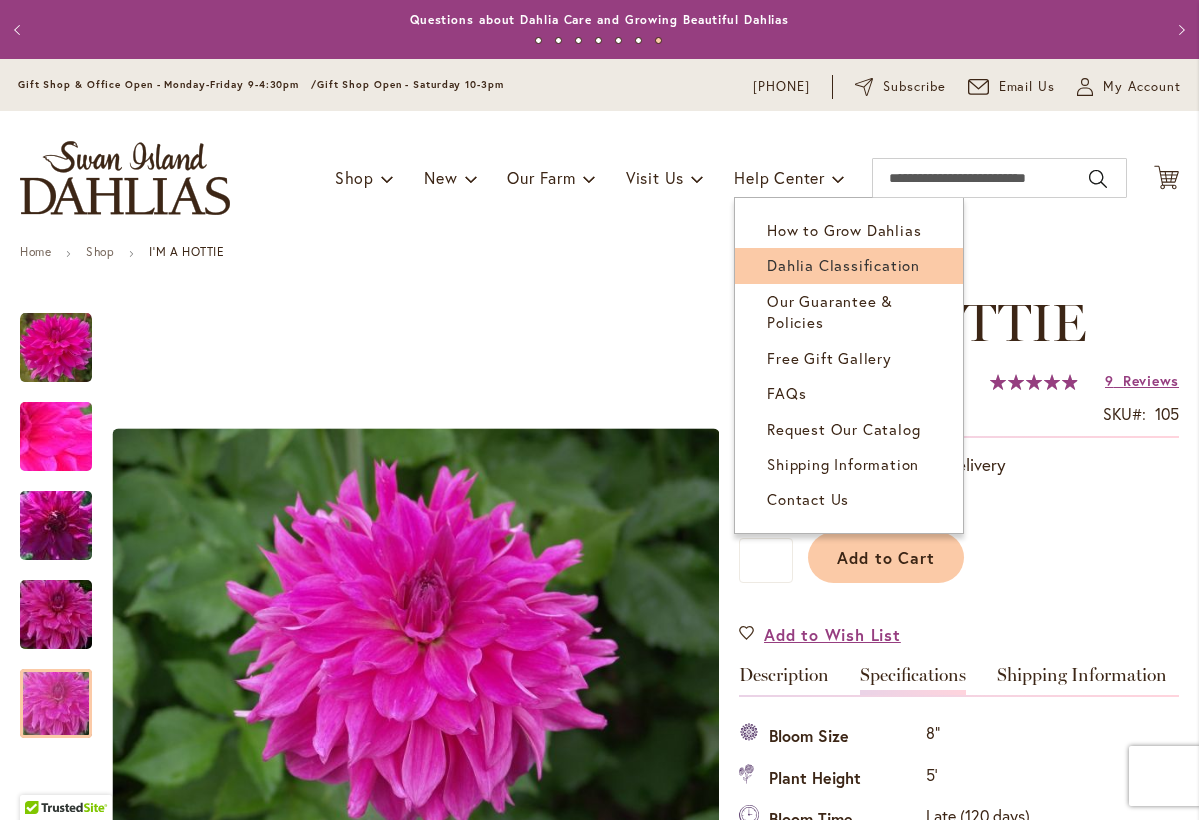 click on "Dahlia Classification" at bounding box center [843, 265] 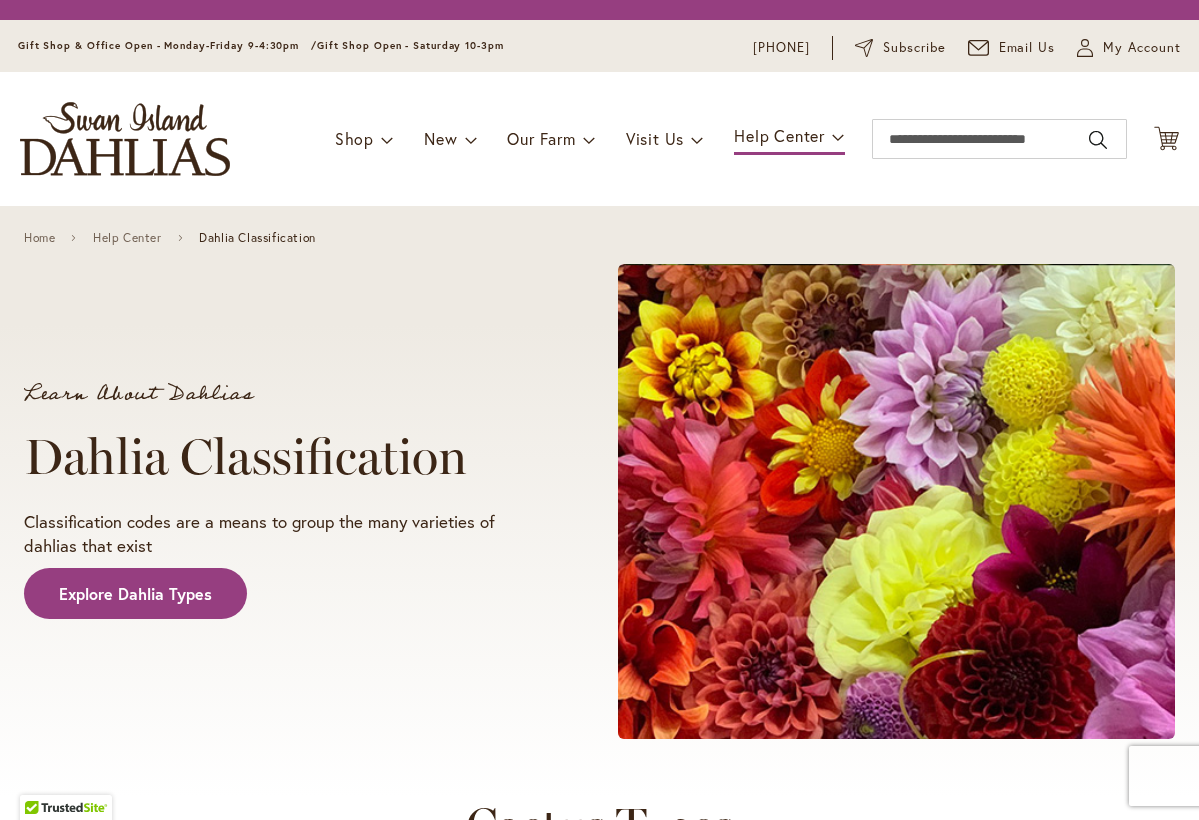 scroll, scrollTop: 0, scrollLeft: 0, axis: both 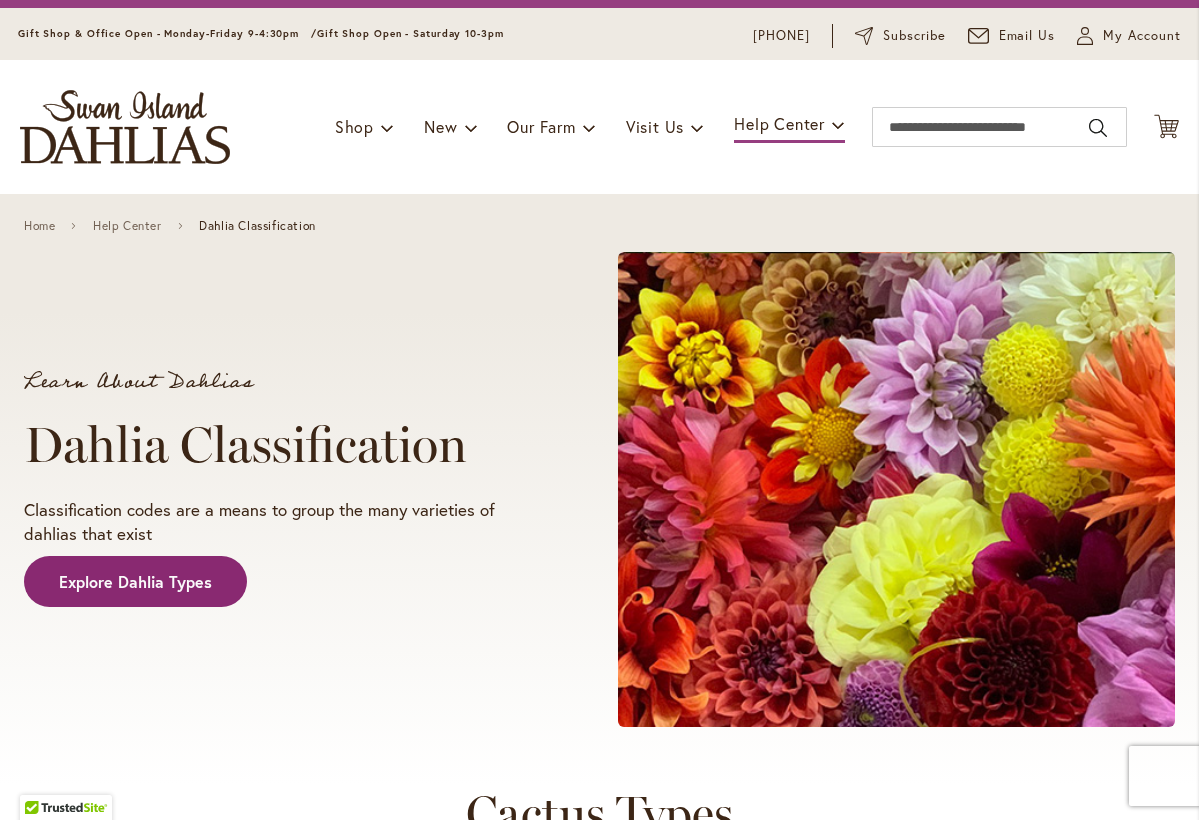 click on "Explore Dahlia Types" at bounding box center [135, 582] 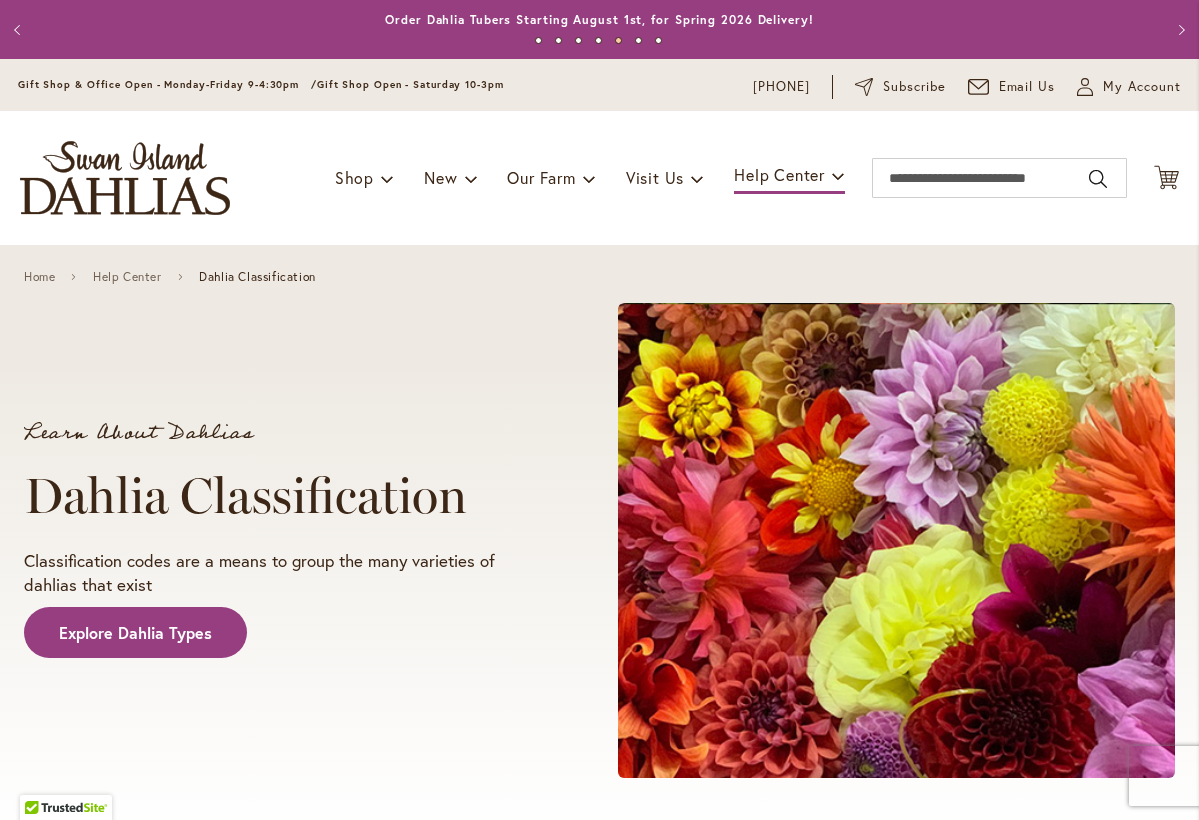 scroll, scrollTop: 0, scrollLeft: 0, axis: both 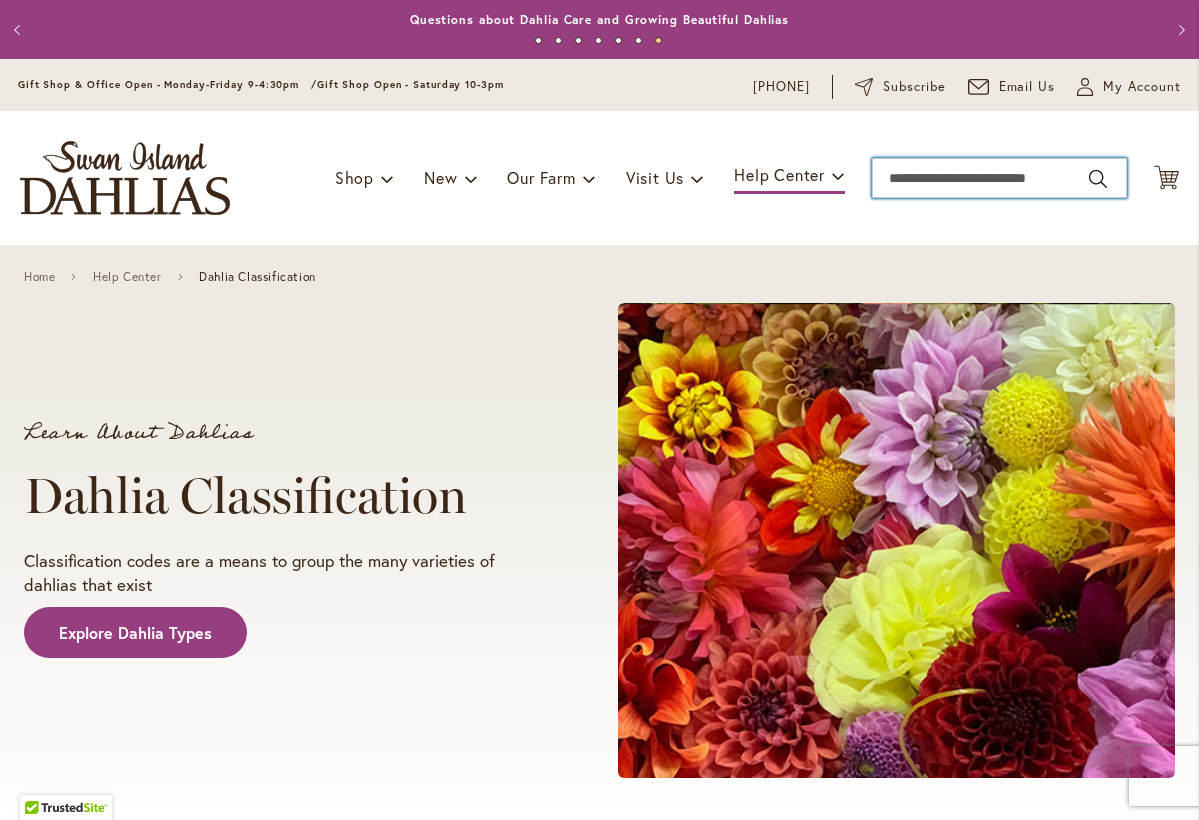 click on "Search" at bounding box center [999, 178] 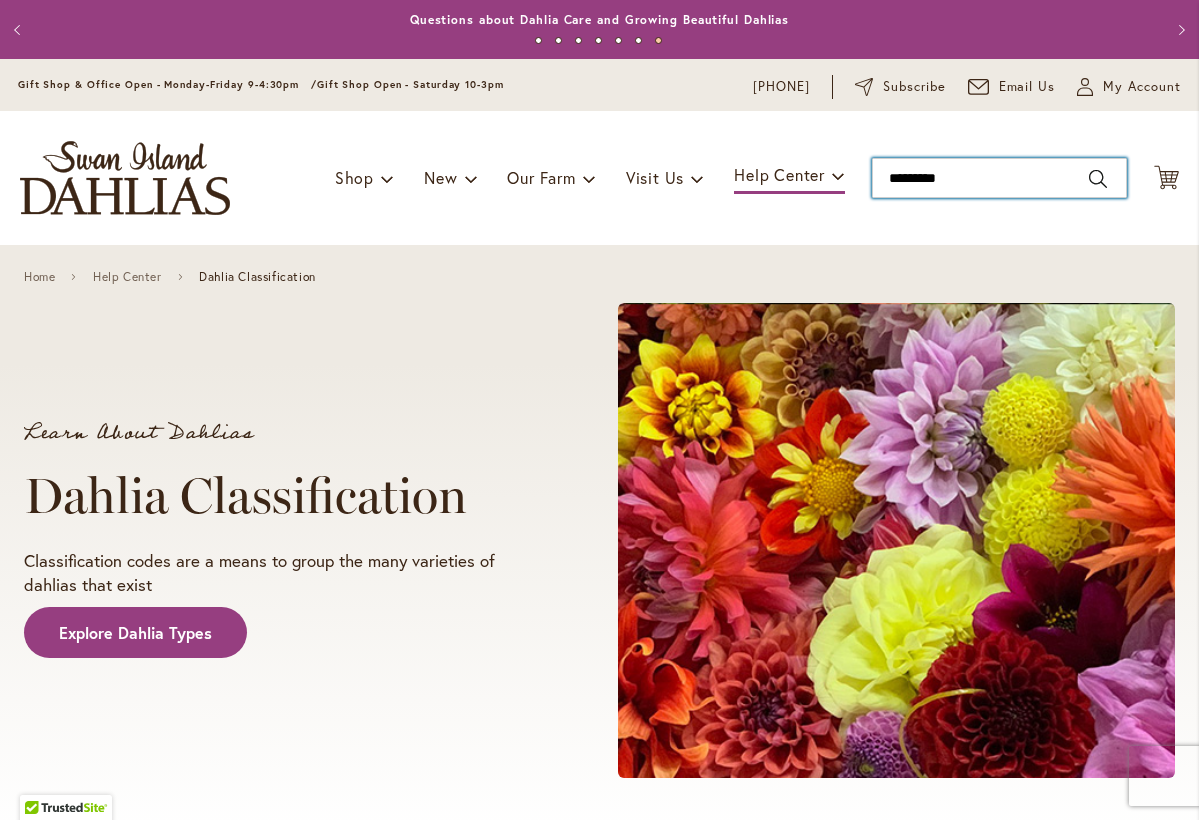 type on "**********" 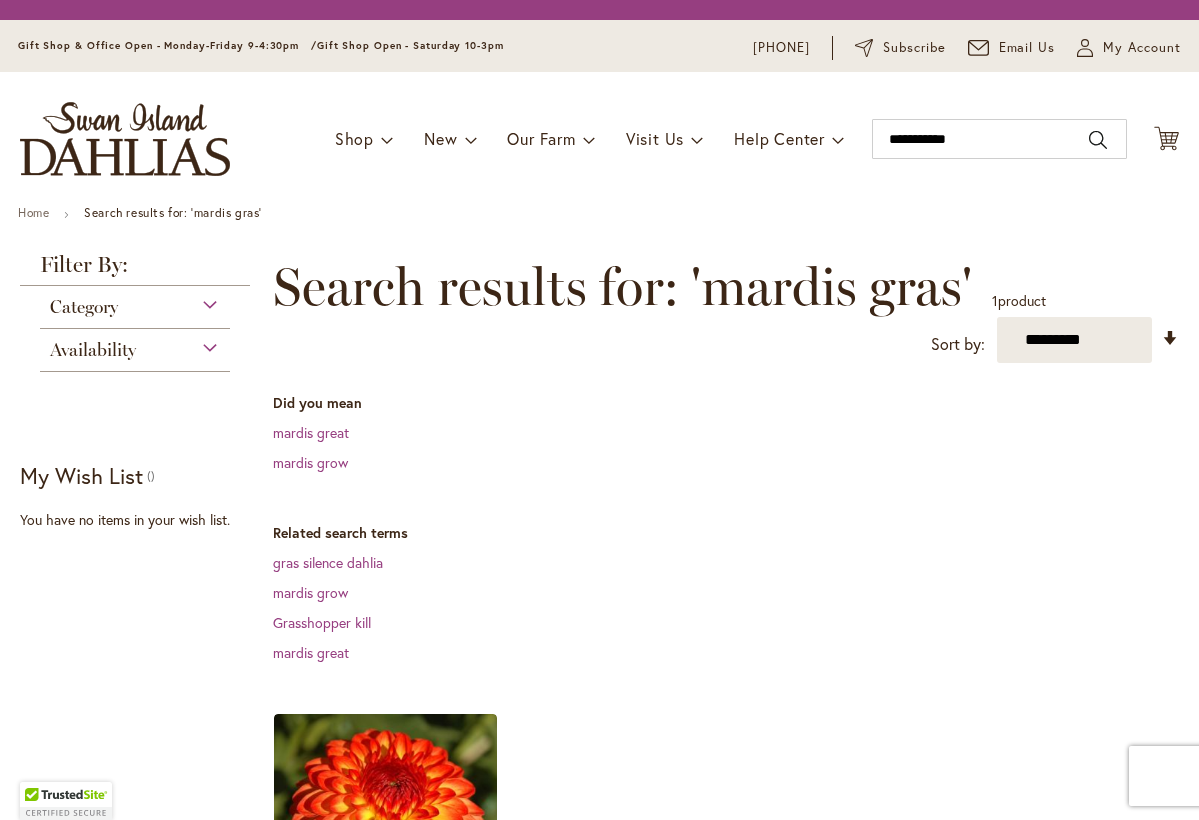 scroll, scrollTop: 0, scrollLeft: 0, axis: both 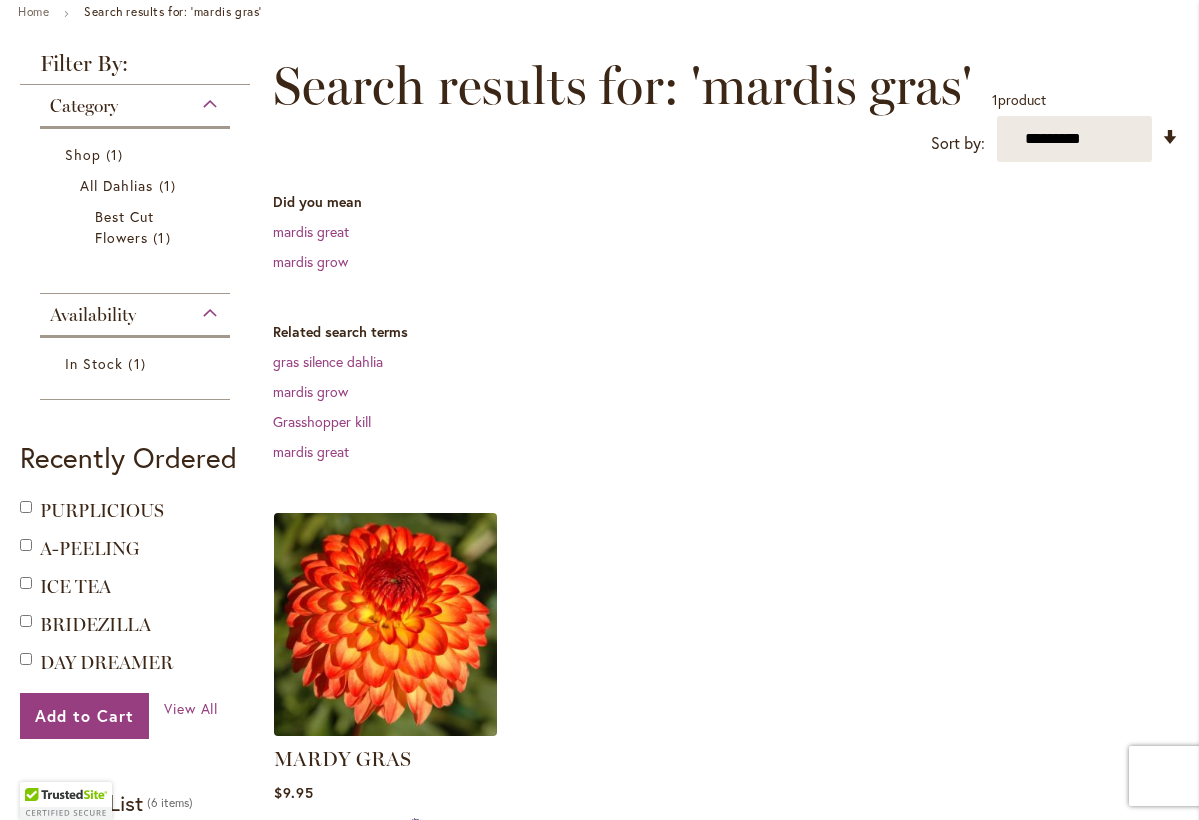 click at bounding box center [385, 624] 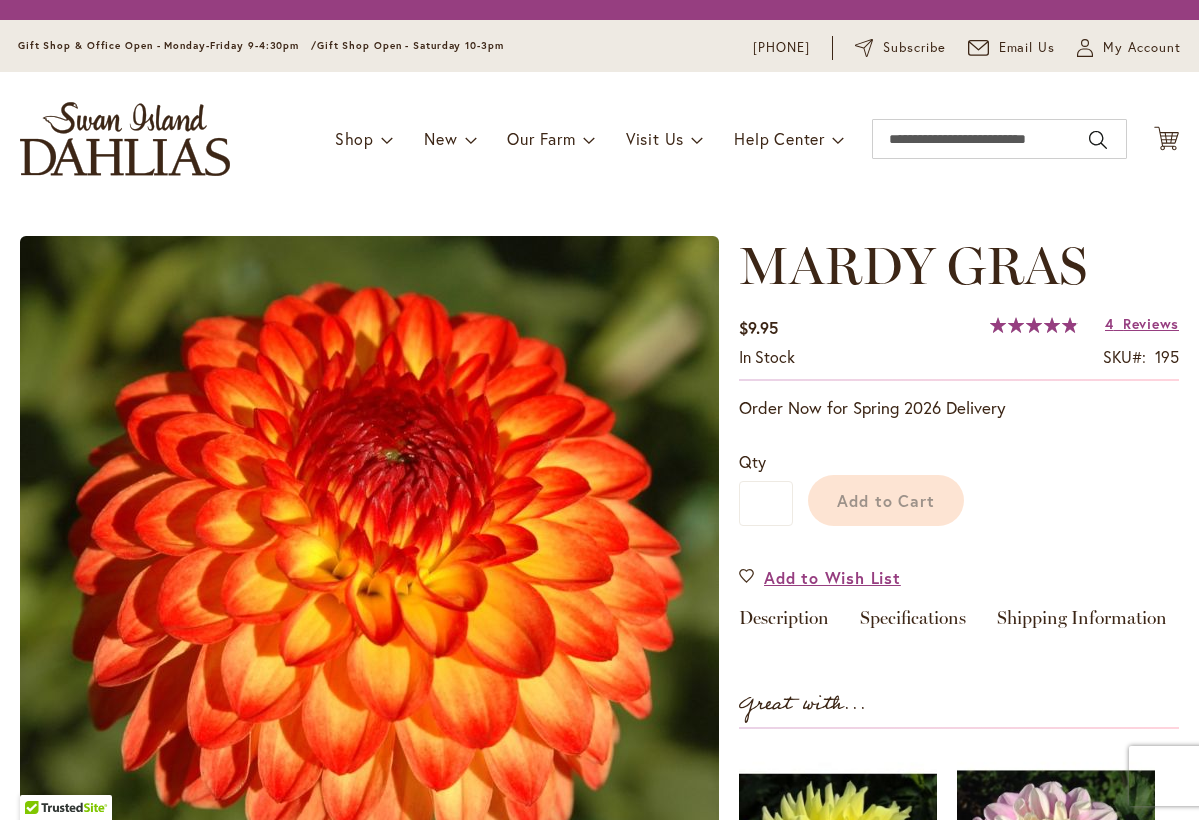 scroll, scrollTop: 0, scrollLeft: 0, axis: both 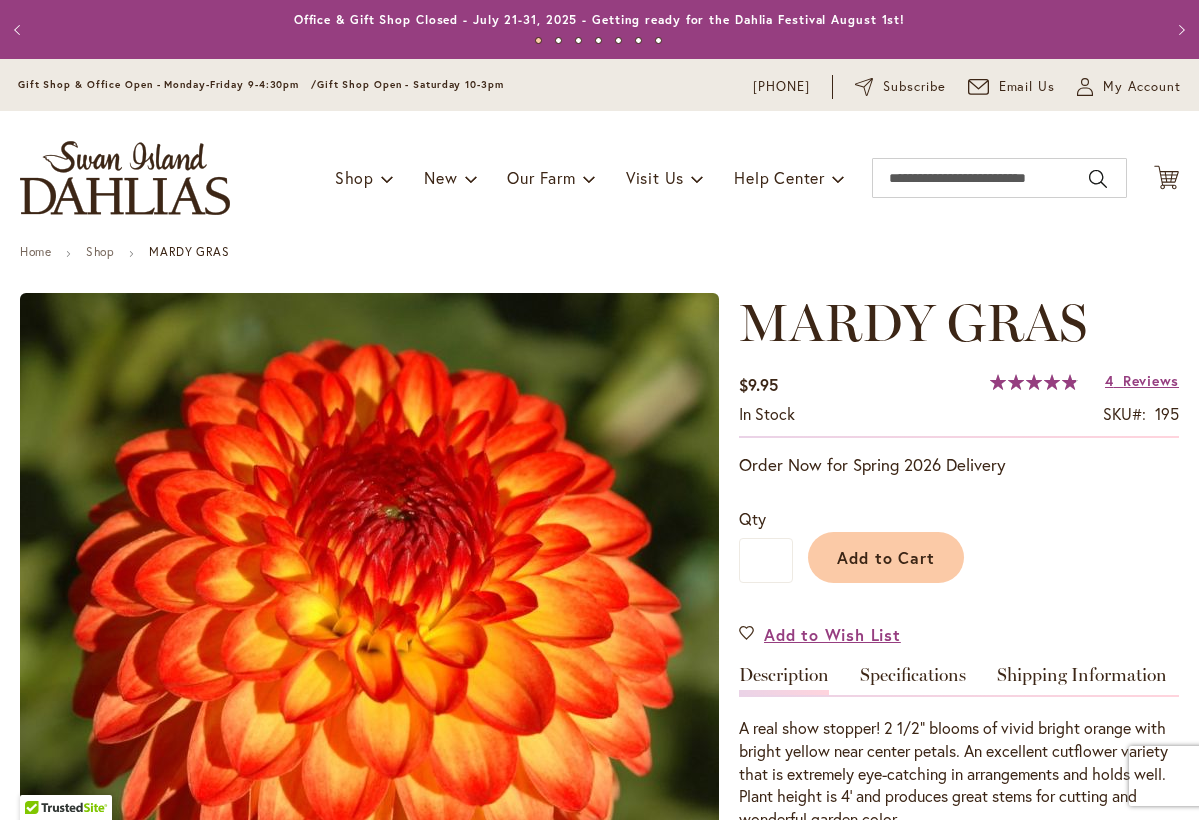 type on "******" 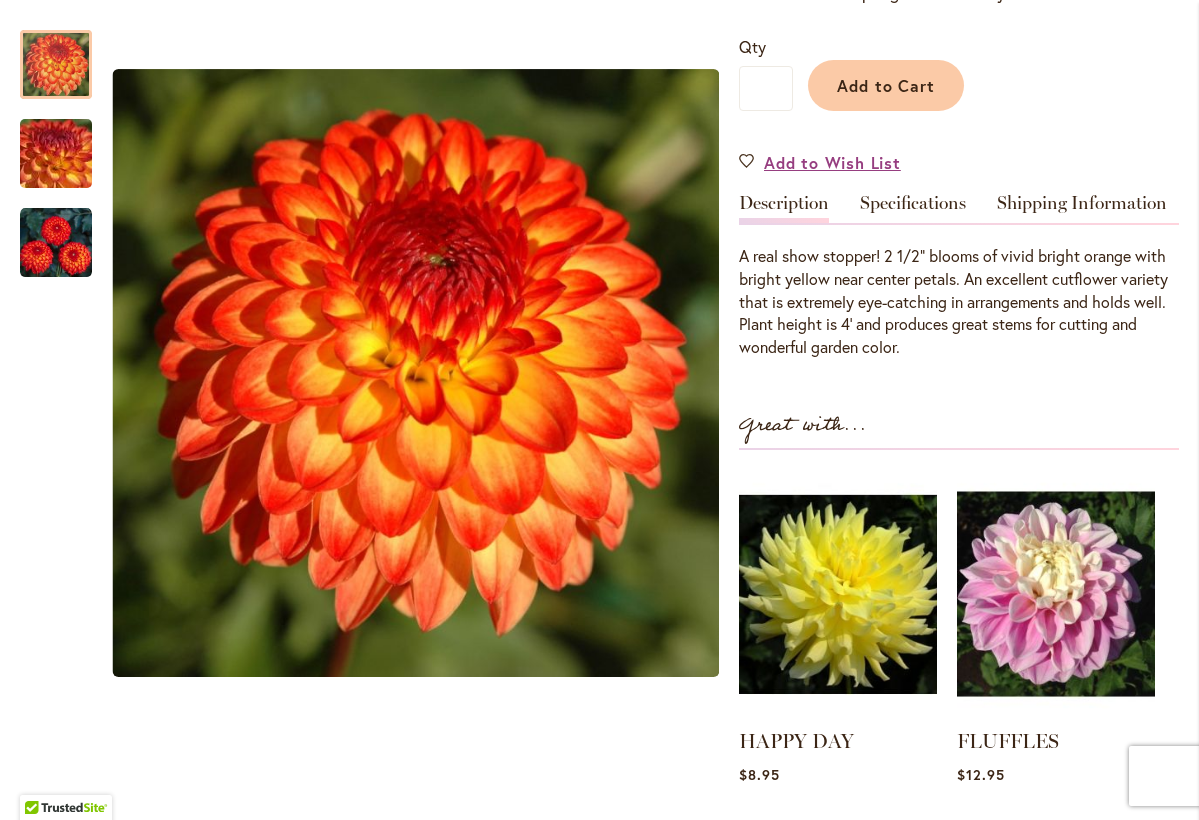 scroll, scrollTop: 492, scrollLeft: 0, axis: vertical 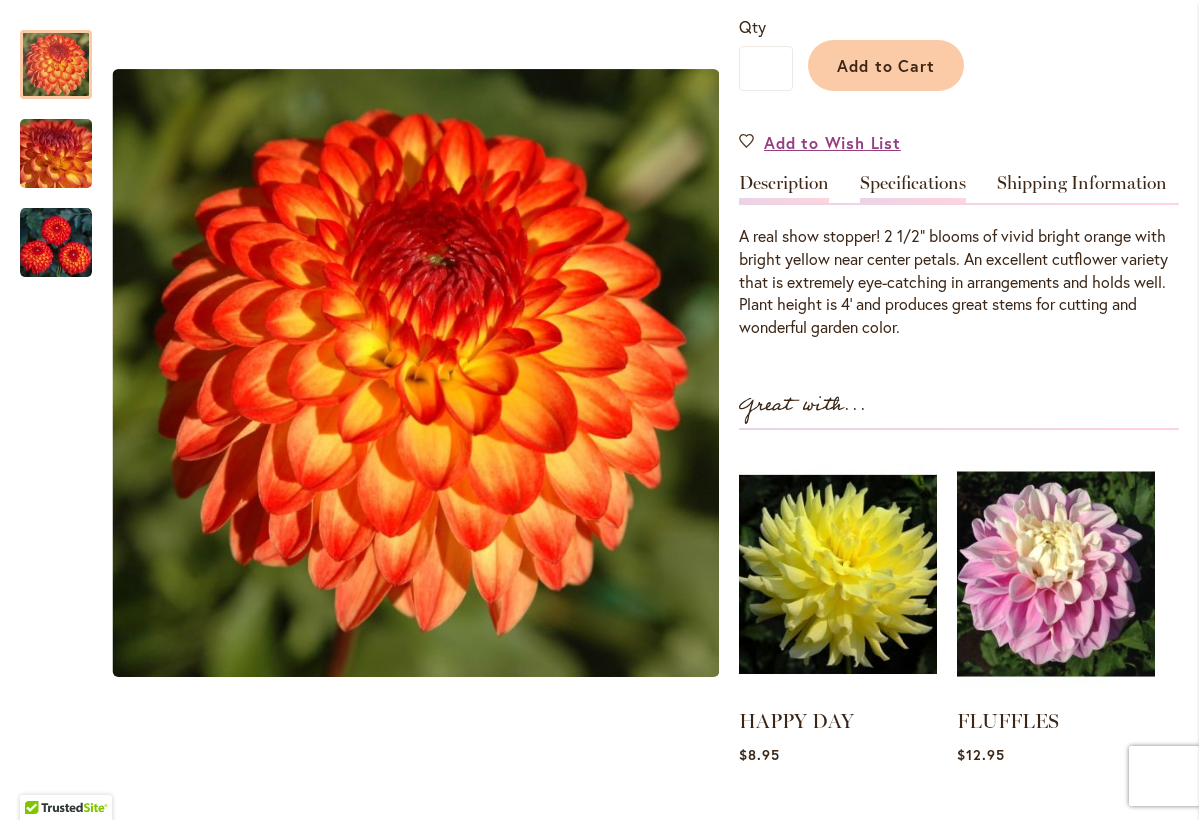 click on "Specifications" at bounding box center [913, 188] 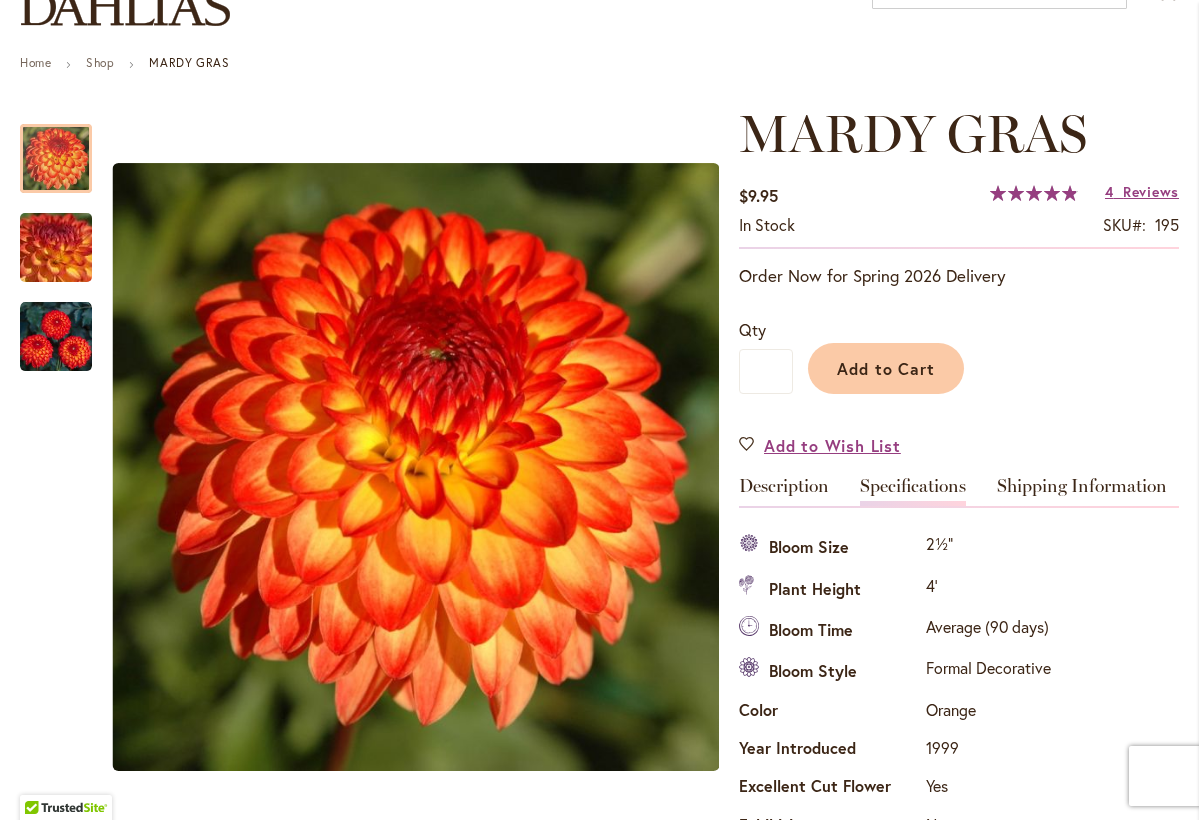 scroll, scrollTop: 141, scrollLeft: 0, axis: vertical 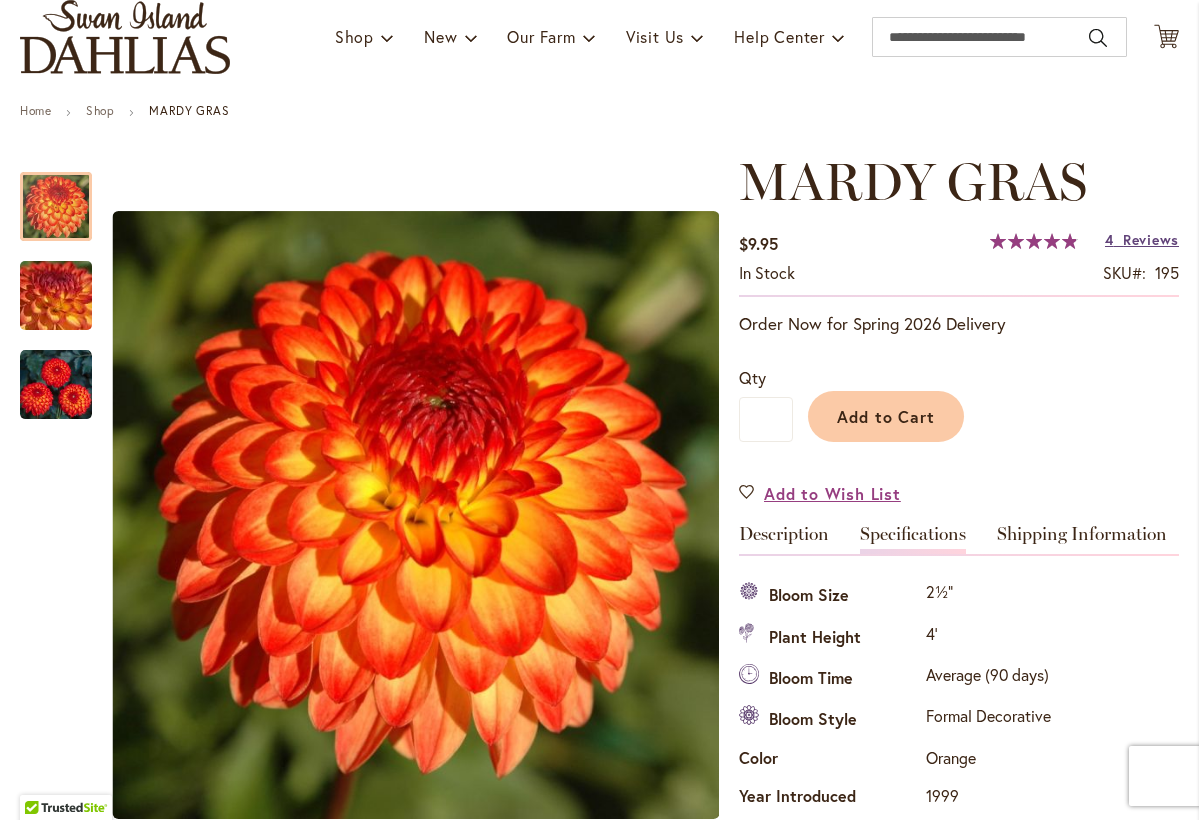 click on "Reviews" at bounding box center (1151, 239) 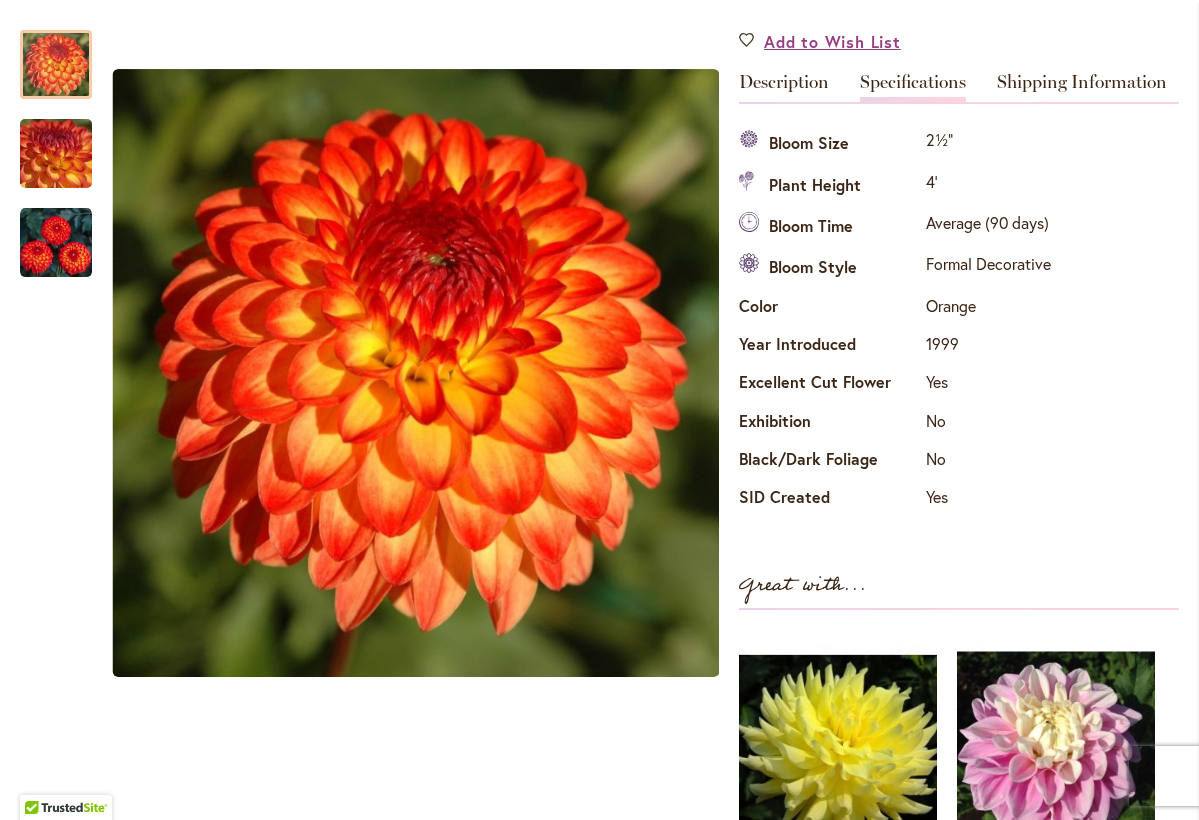 scroll, scrollTop: 591, scrollLeft: 0, axis: vertical 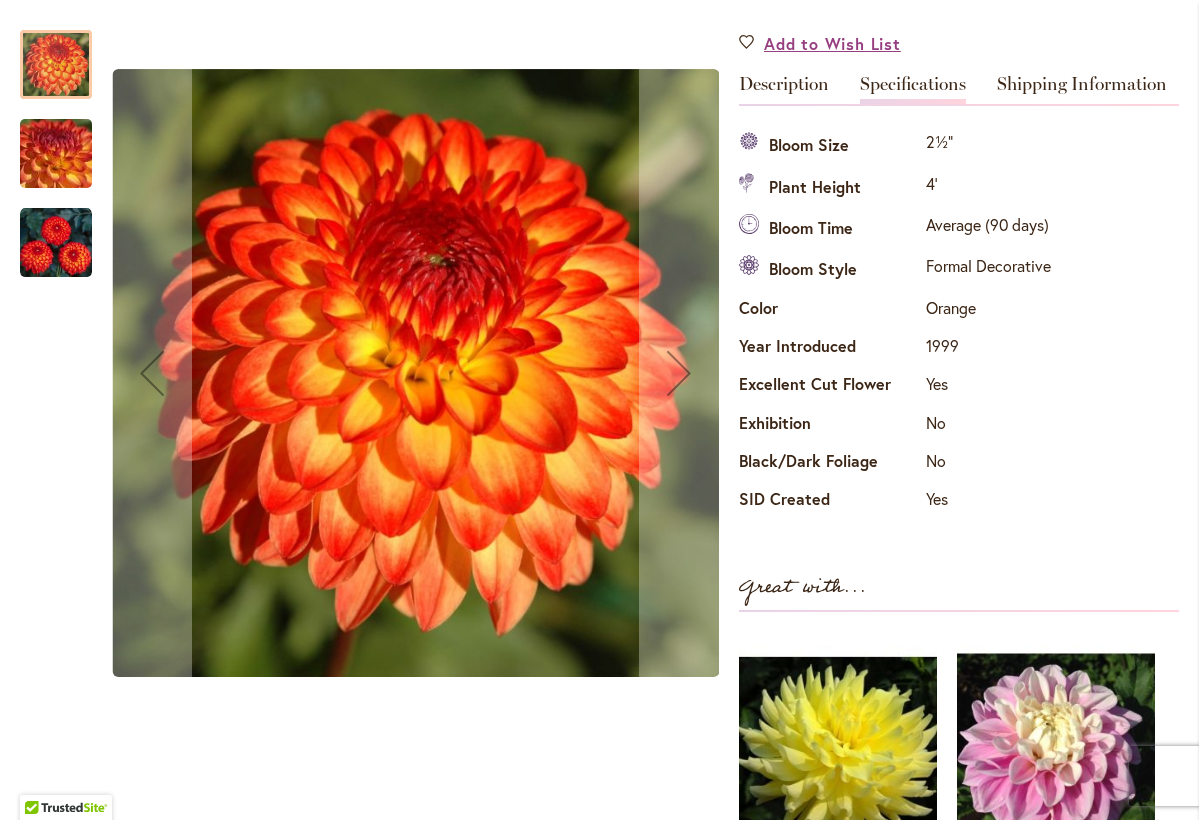 click at bounding box center [56, 243] 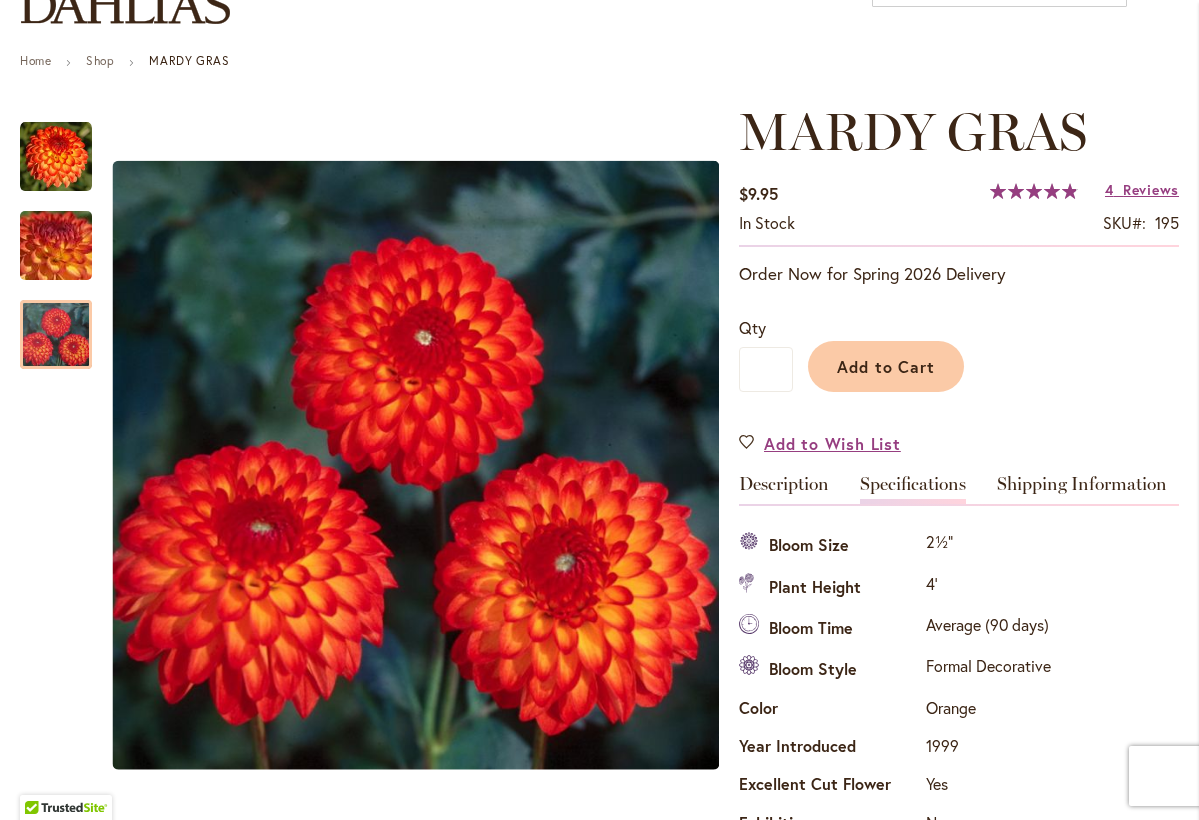 scroll, scrollTop: 201, scrollLeft: 0, axis: vertical 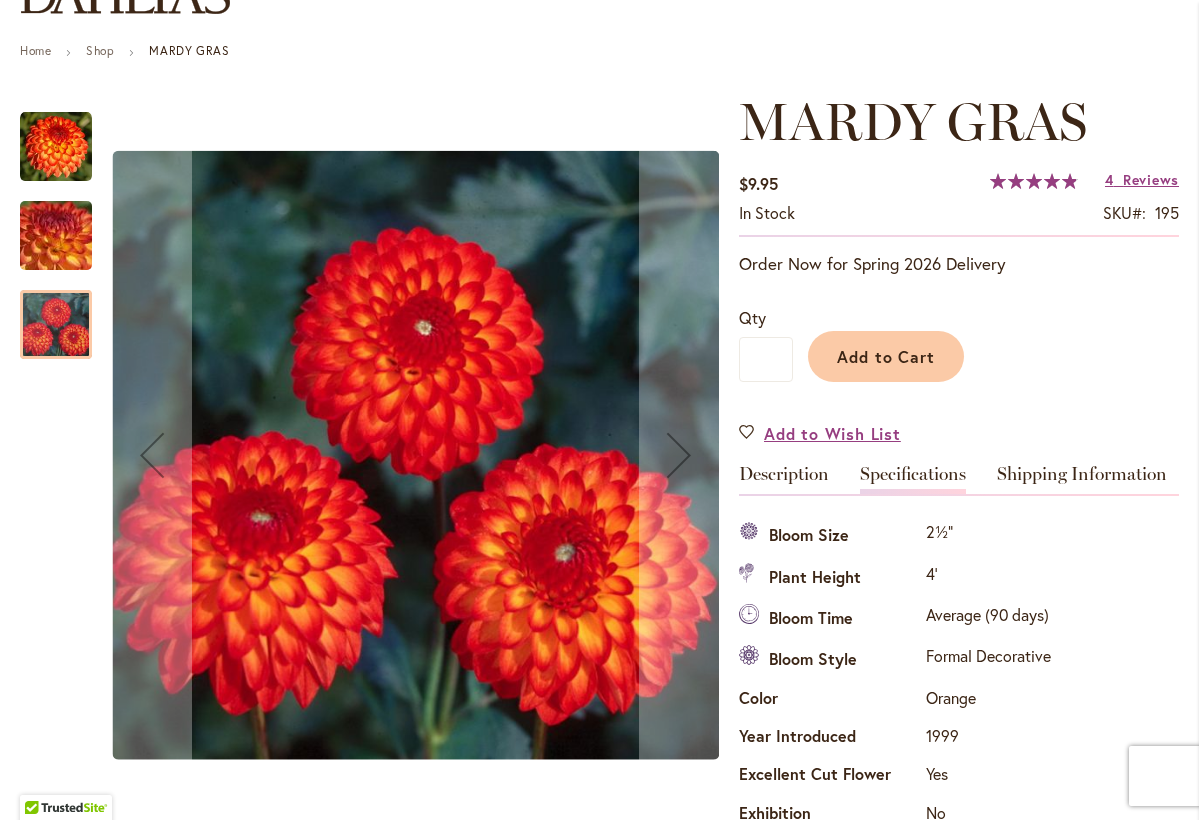 click at bounding box center [56, 147] 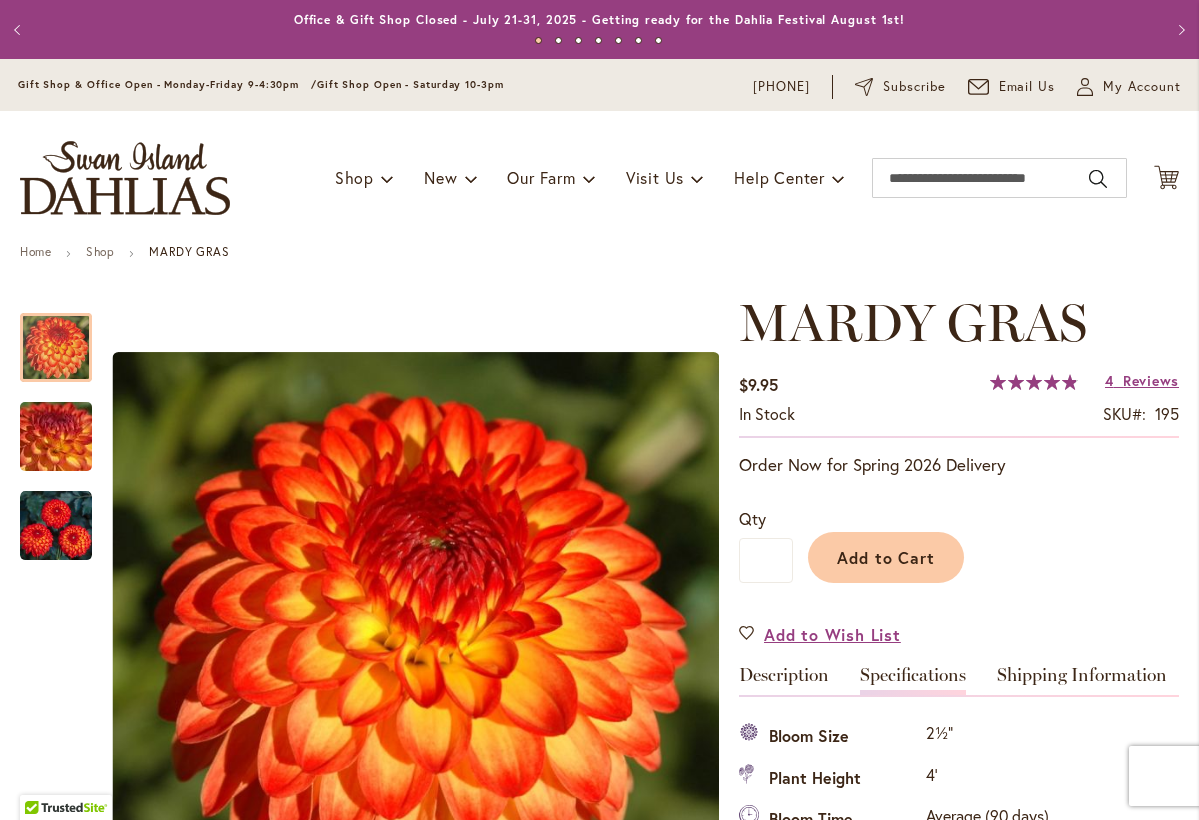scroll, scrollTop: 0, scrollLeft: 0, axis: both 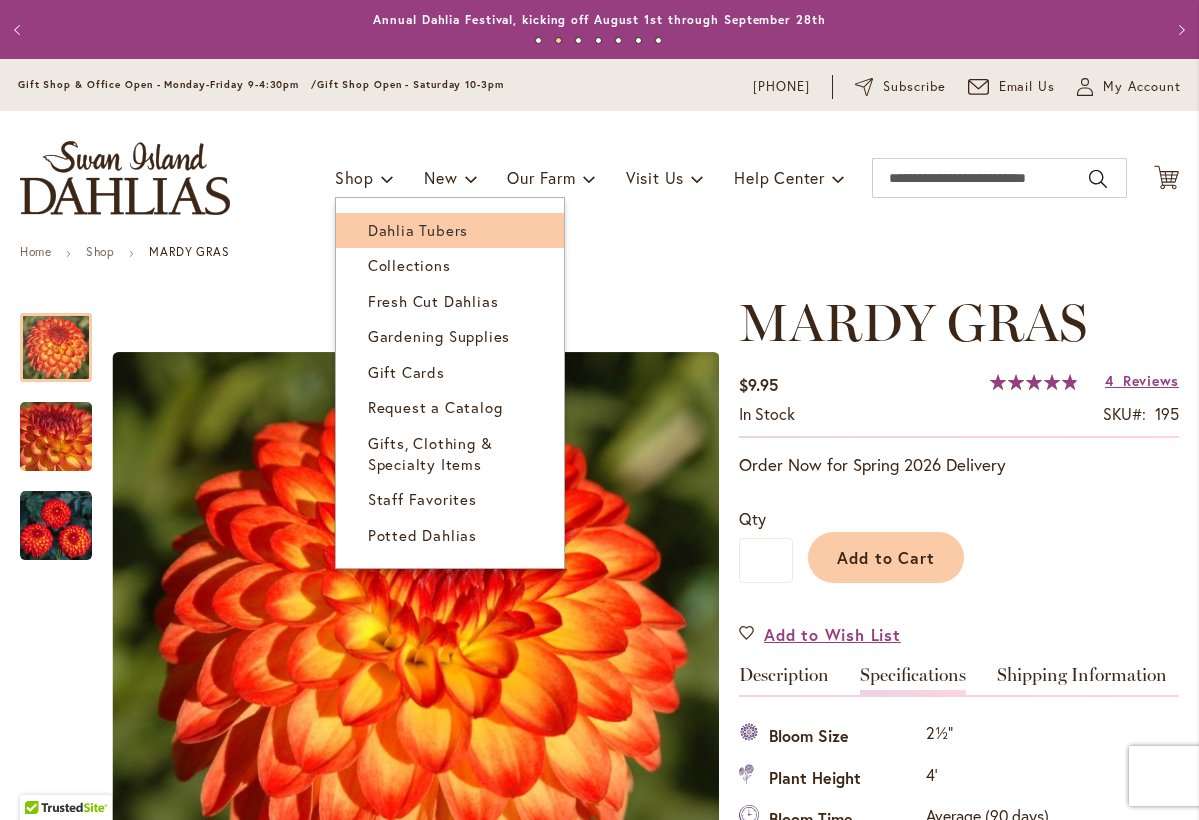 click on "Dahlia Tubers" at bounding box center (418, 230) 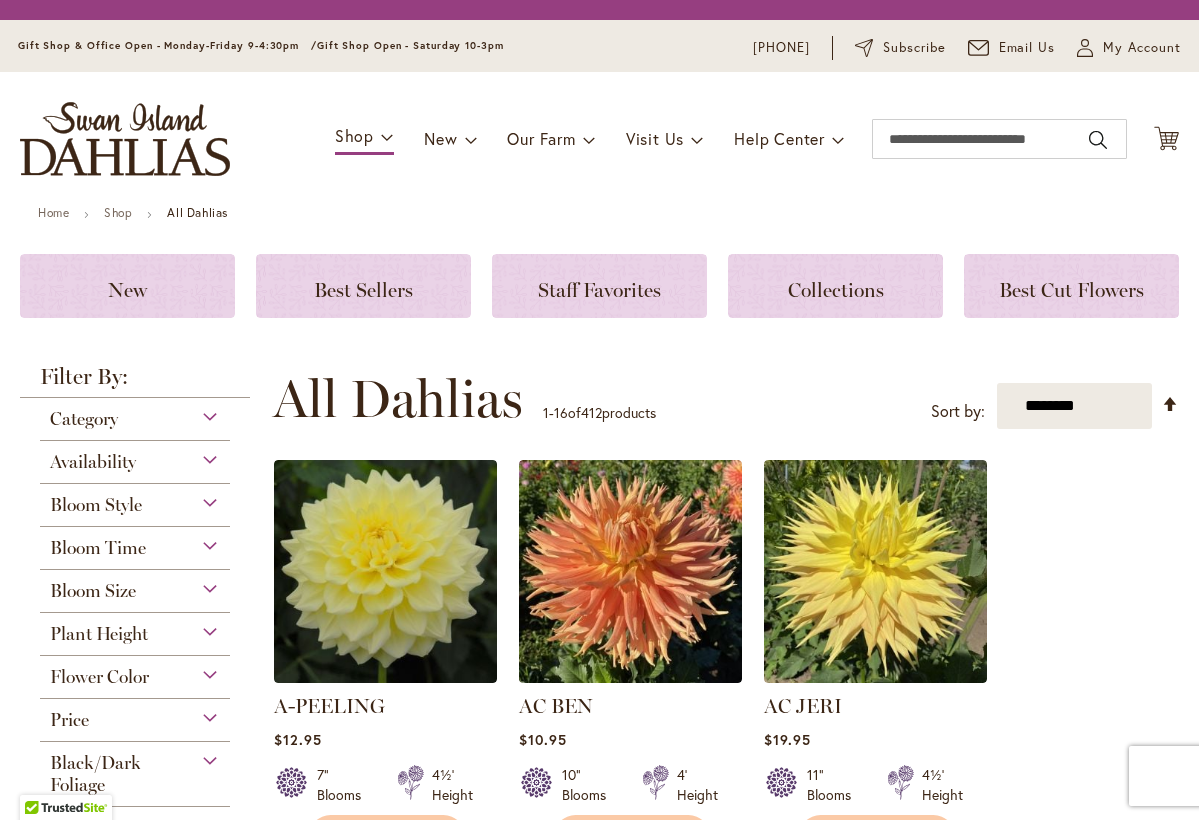 scroll, scrollTop: 0, scrollLeft: 0, axis: both 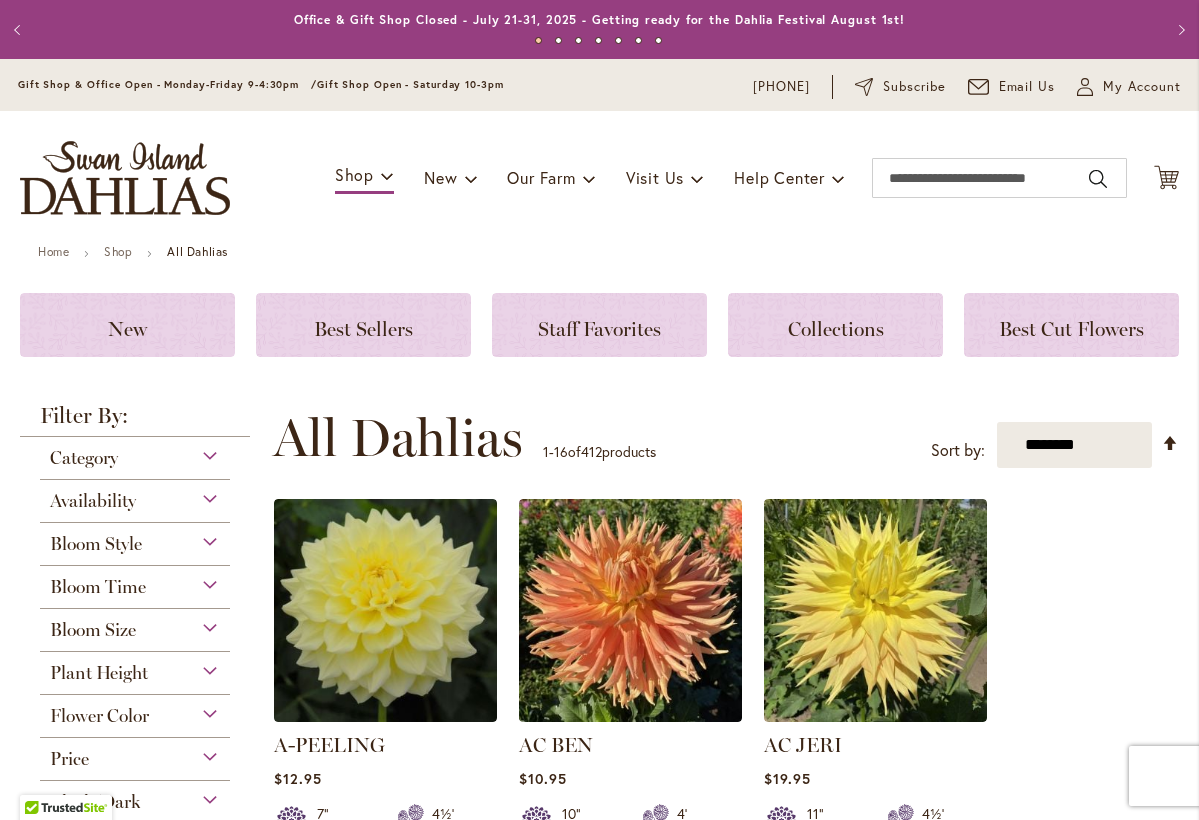 click on "Bloom Style" at bounding box center (135, 539) 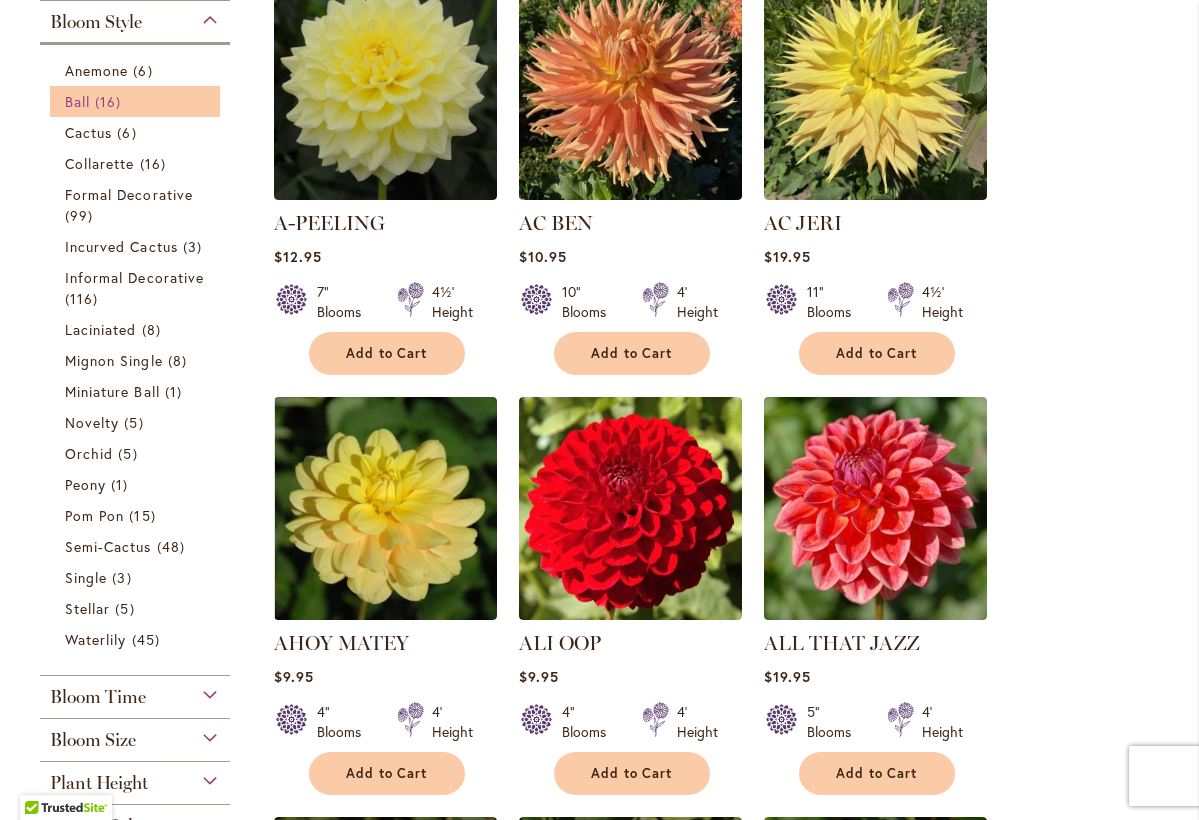 click on "Ball
16
items" at bounding box center (137, 101) 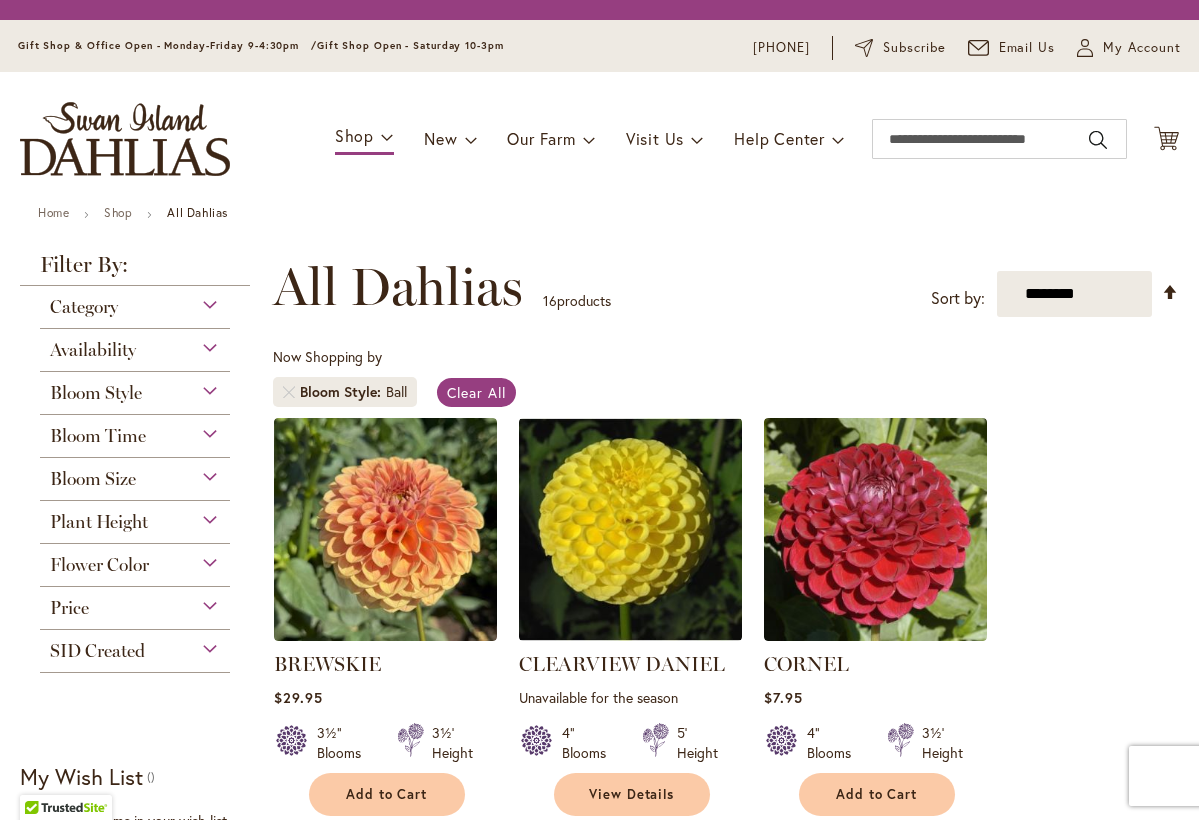 scroll, scrollTop: 0, scrollLeft: 0, axis: both 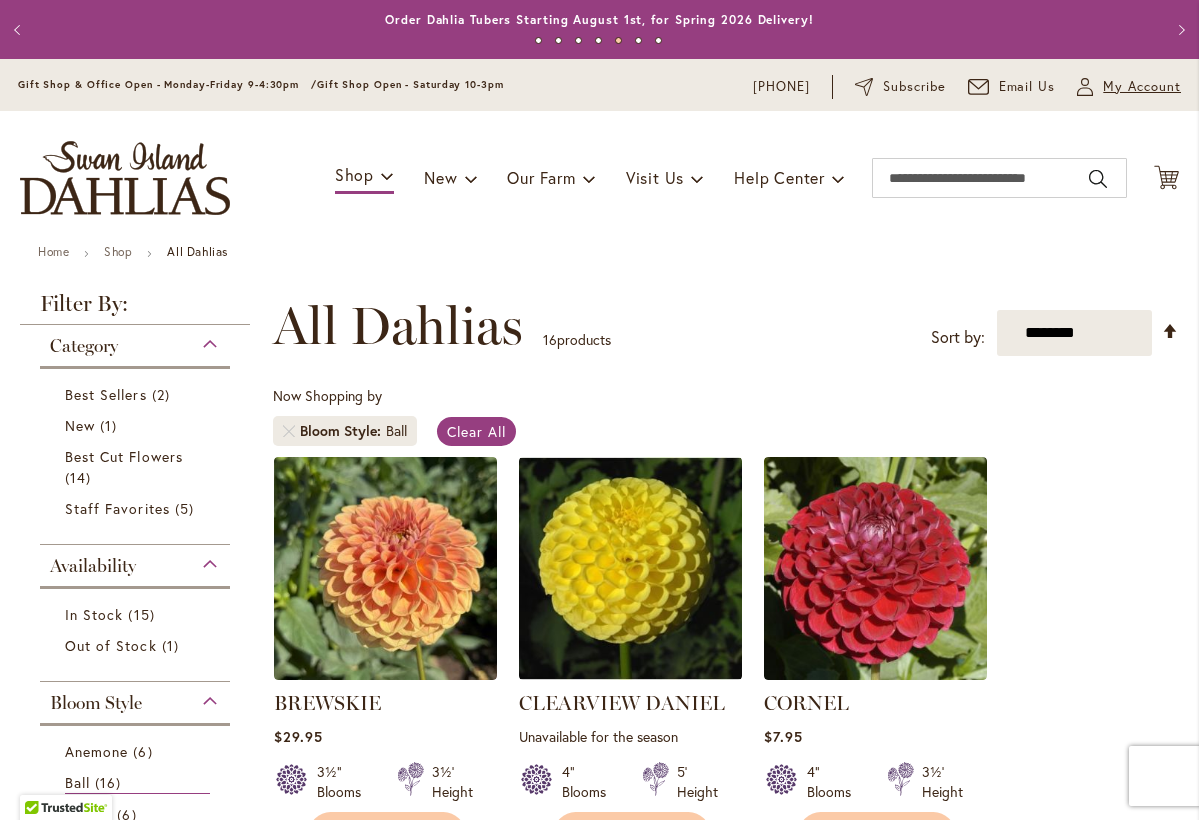 click on "My Account" at bounding box center (1142, 87) 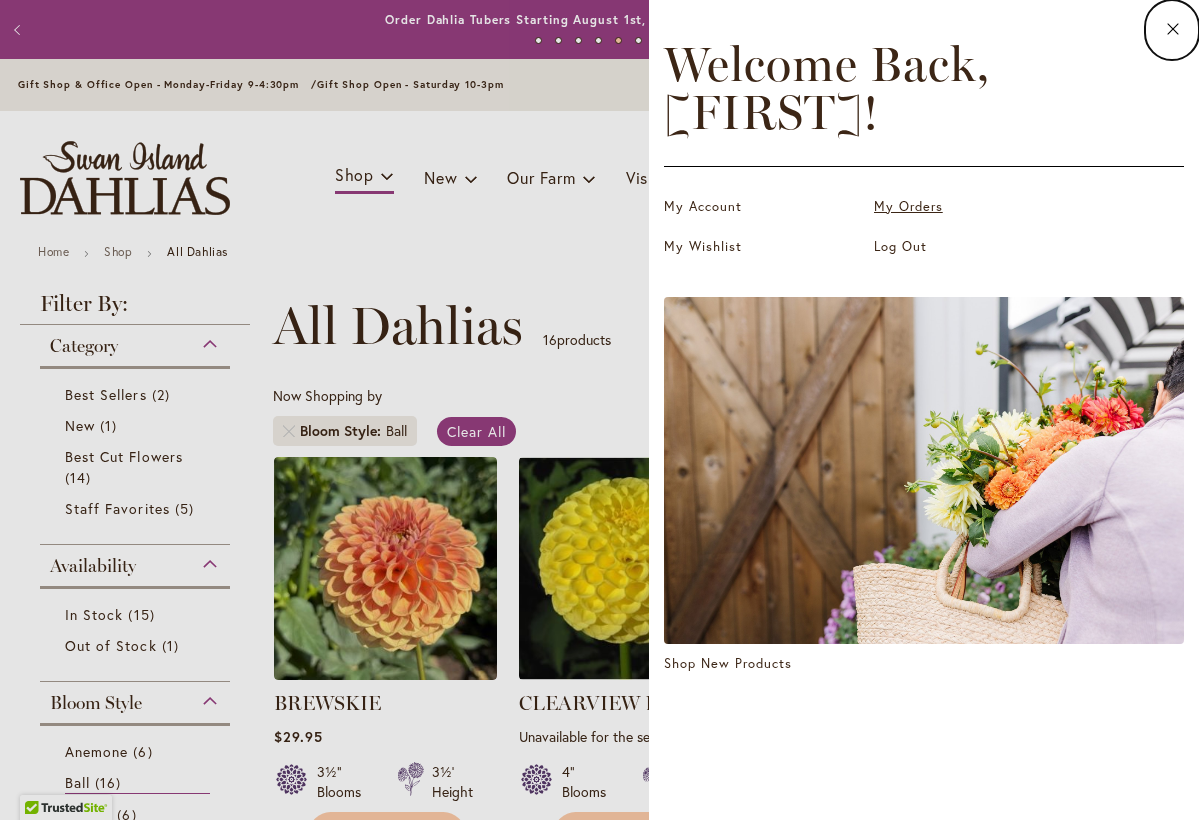 click on "My Orders" at bounding box center (974, 207) 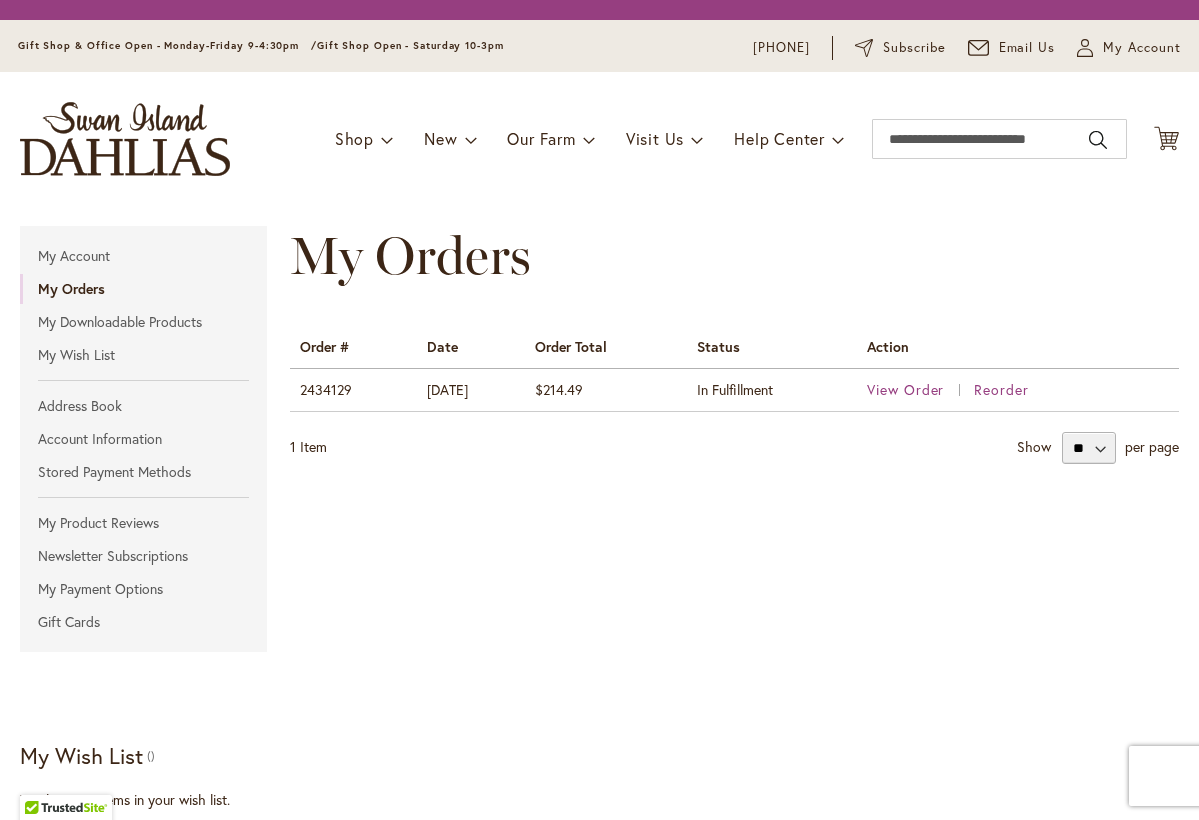 scroll, scrollTop: 0, scrollLeft: 0, axis: both 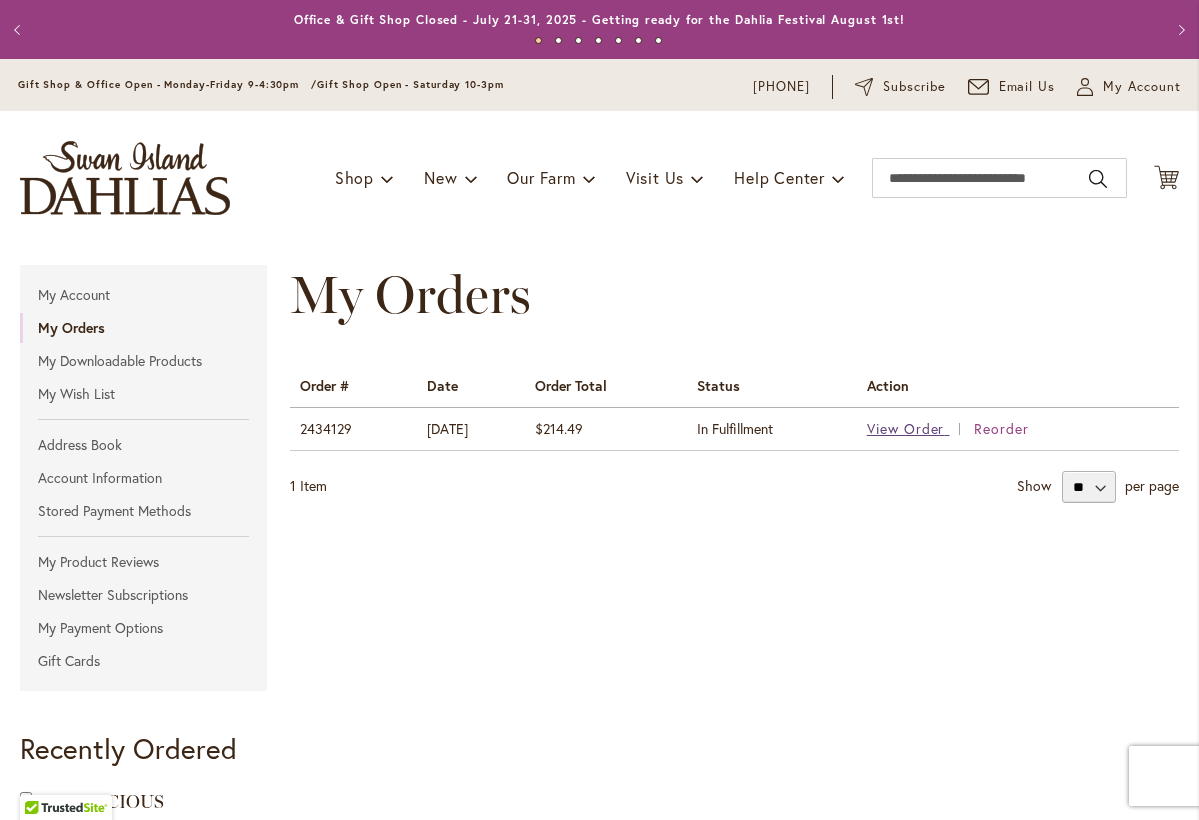 click on "View Order" at bounding box center [906, 428] 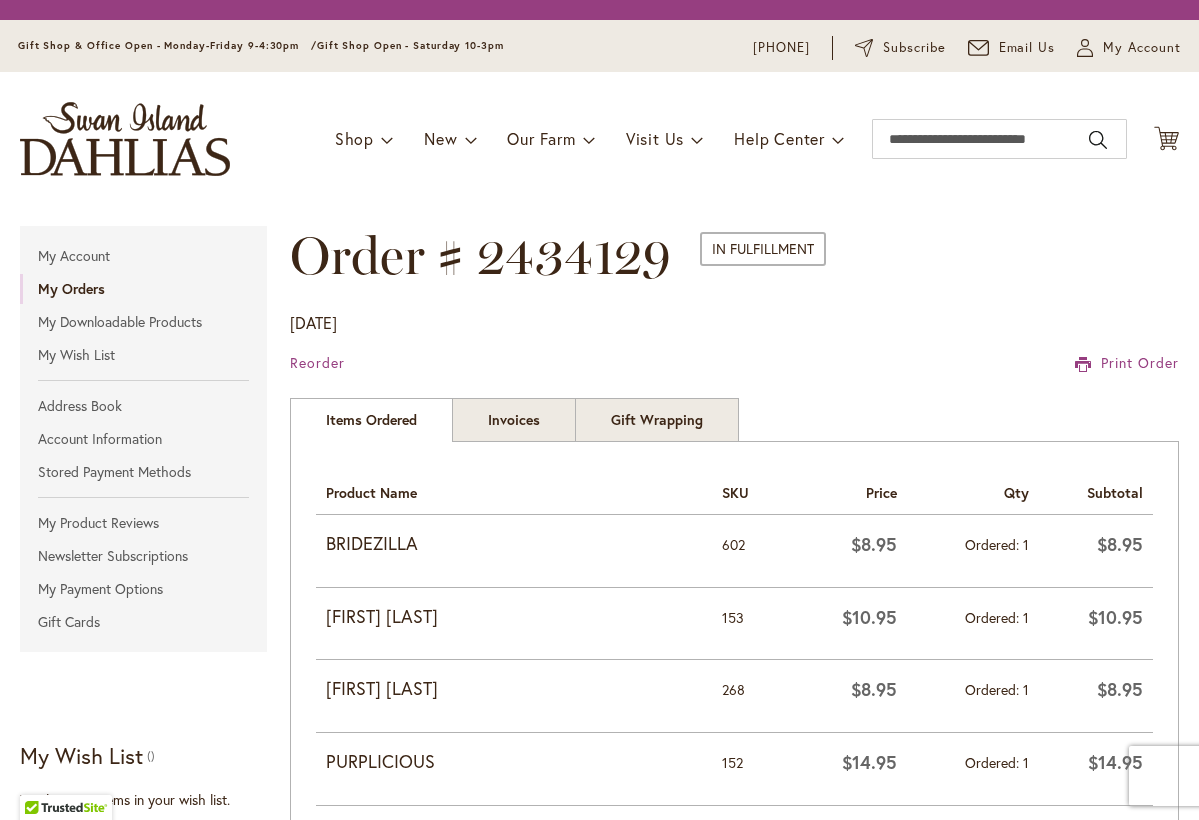 scroll, scrollTop: 0, scrollLeft: 0, axis: both 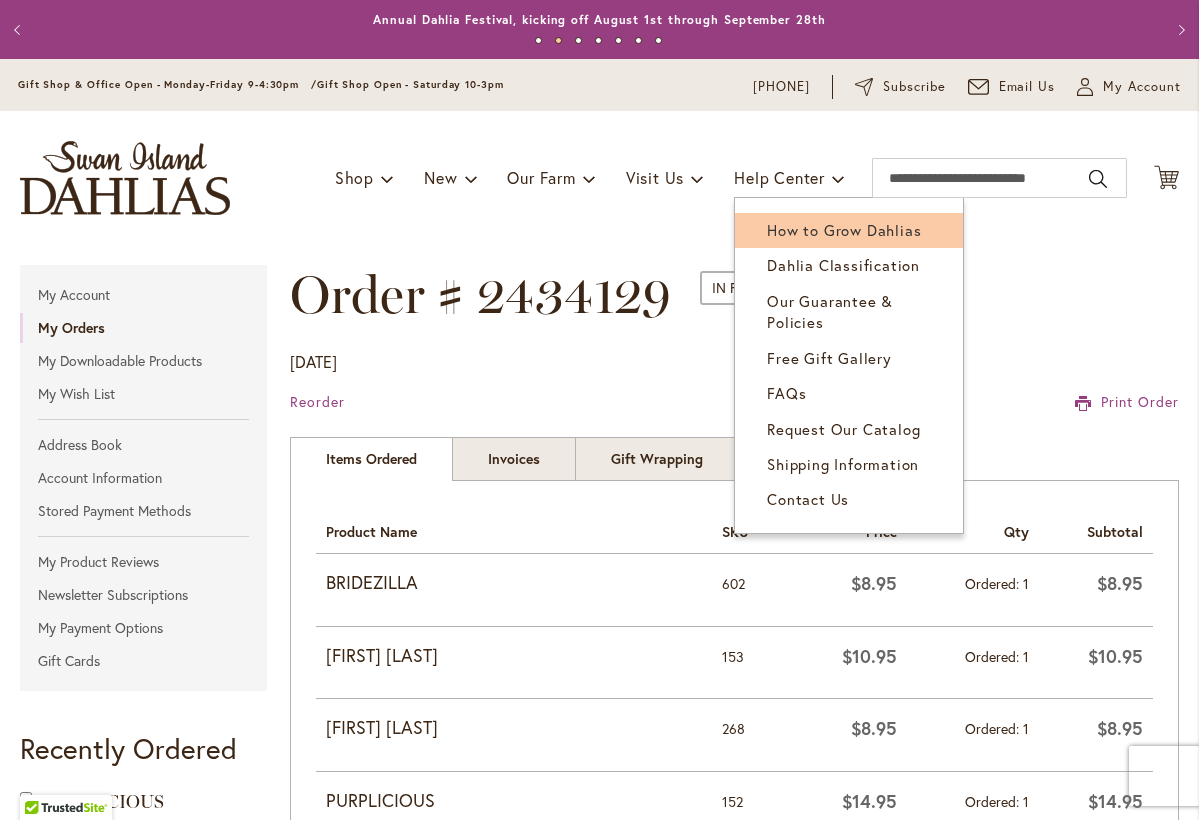 click on "How to Grow Dahlias" at bounding box center [844, 230] 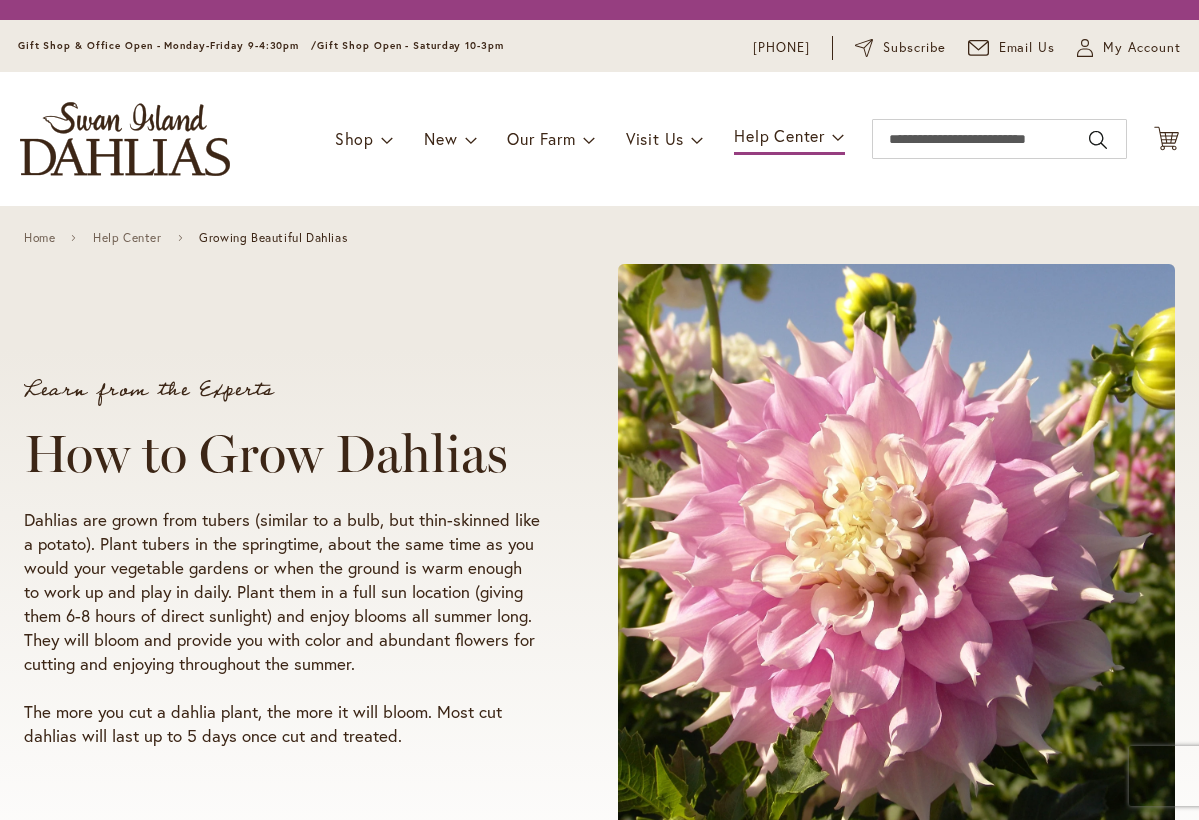 scroll, scrollTop: 0, scrollLeft: 0, axis: both 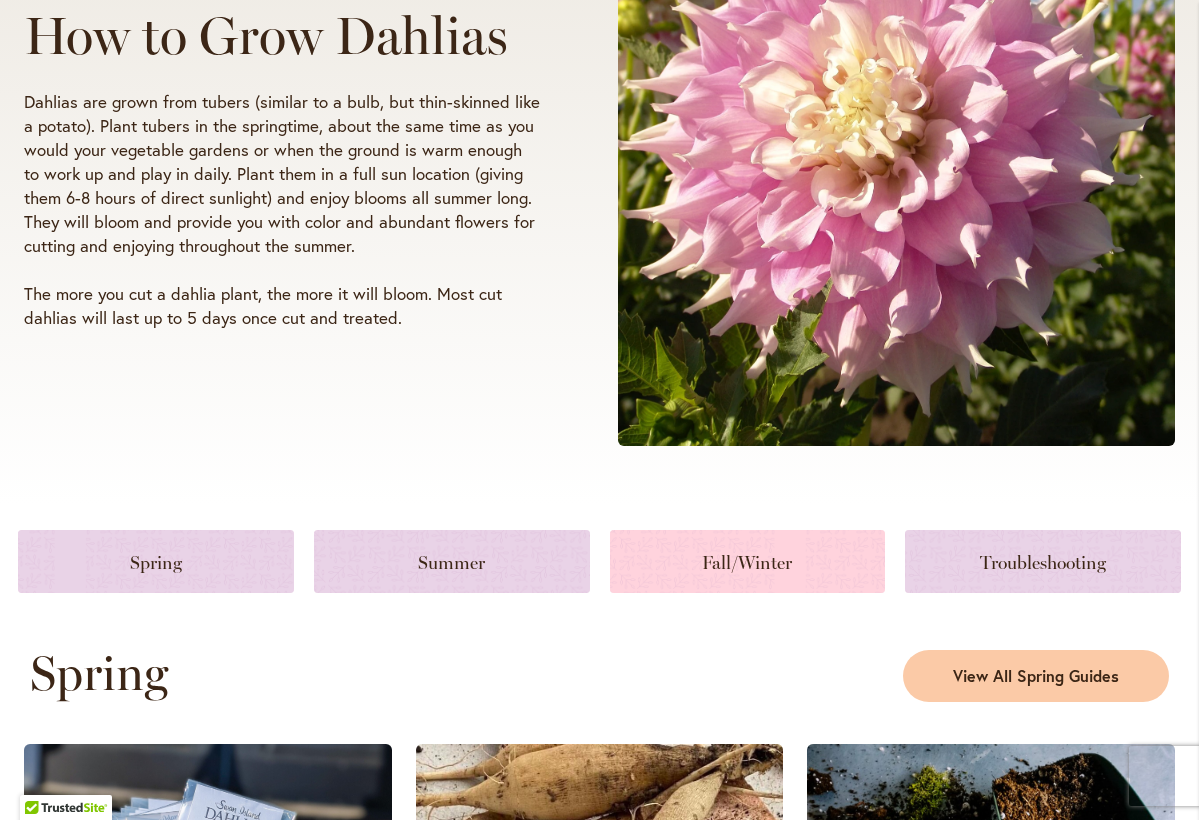 click at bounding box center [748, 561] 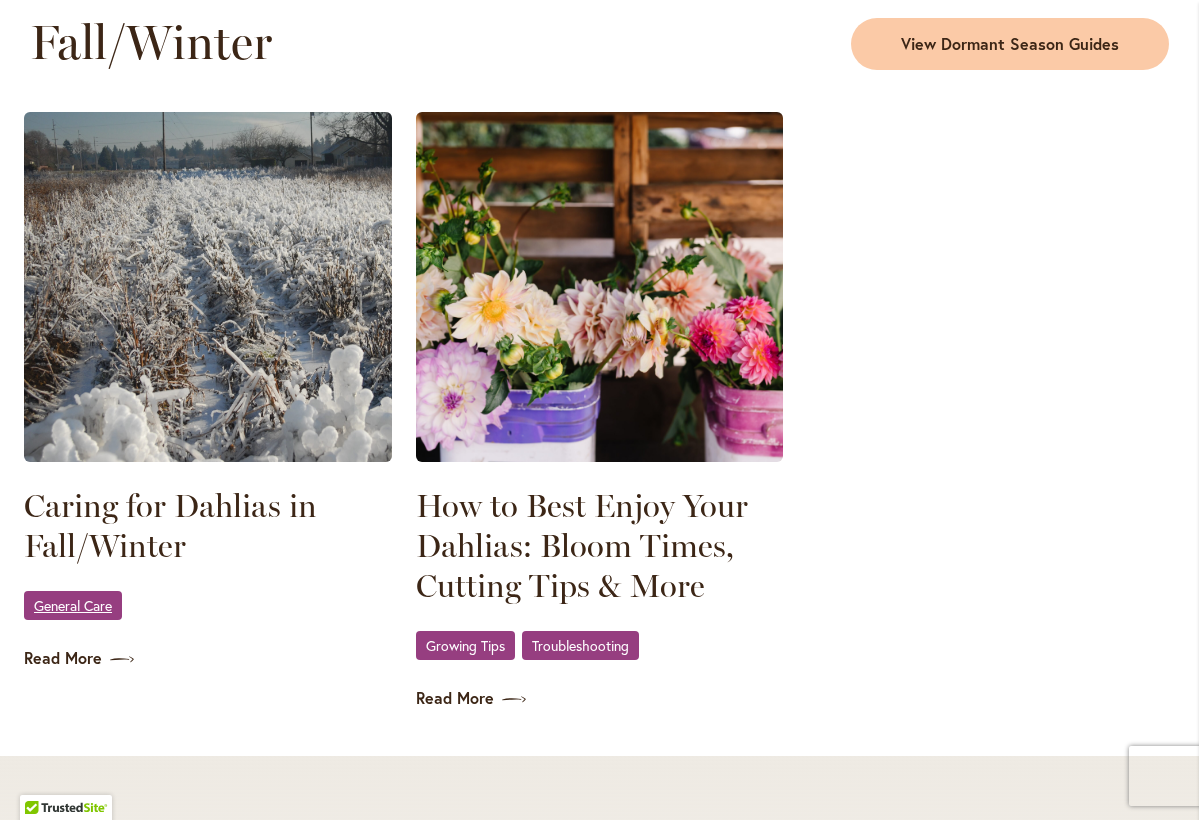 click on "General Care" at bounding box center (73, 605) 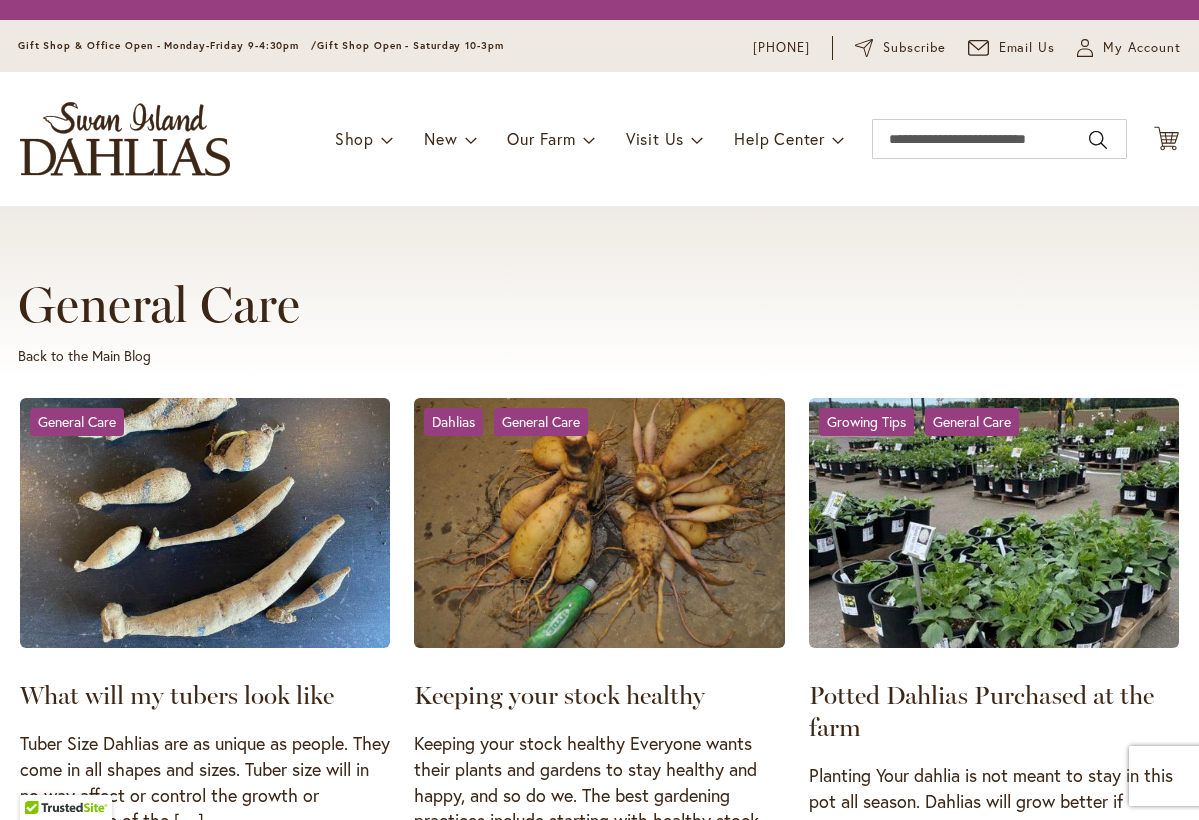 scroll, scrollTop: 0, scrollLeft: 0, axis: both 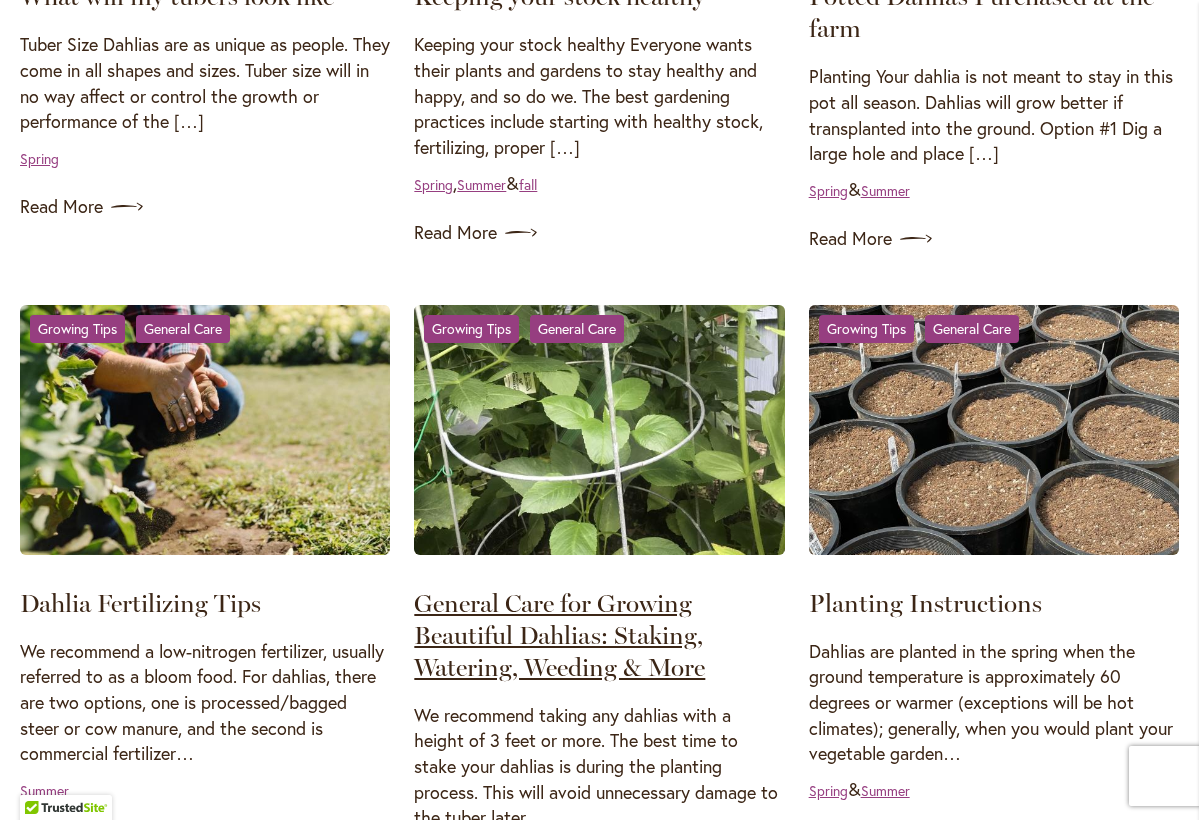 click on "General Care for Growing Beautiful Dahlias: Staking, Watering, Weeding & More" at bounding box center [559, 635] 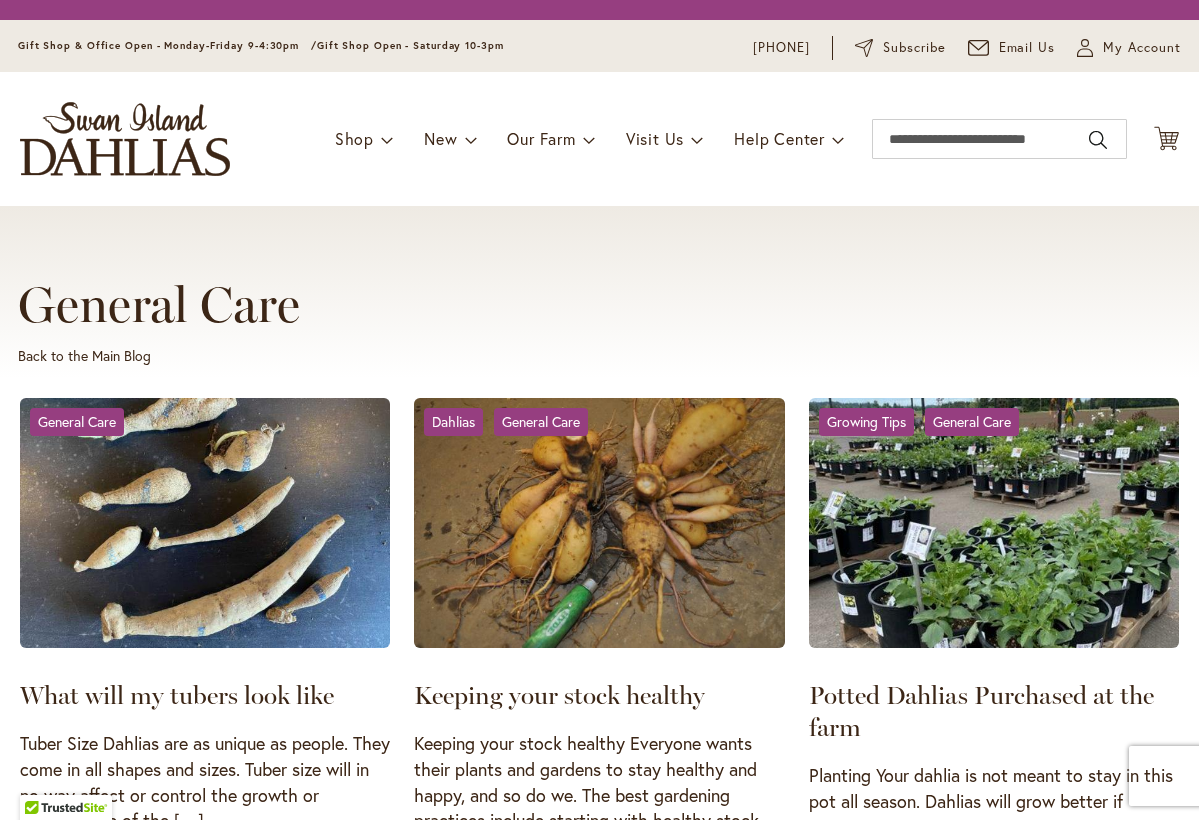 scroll, scrollTop: 0, scrollLeft: 0, axis: both 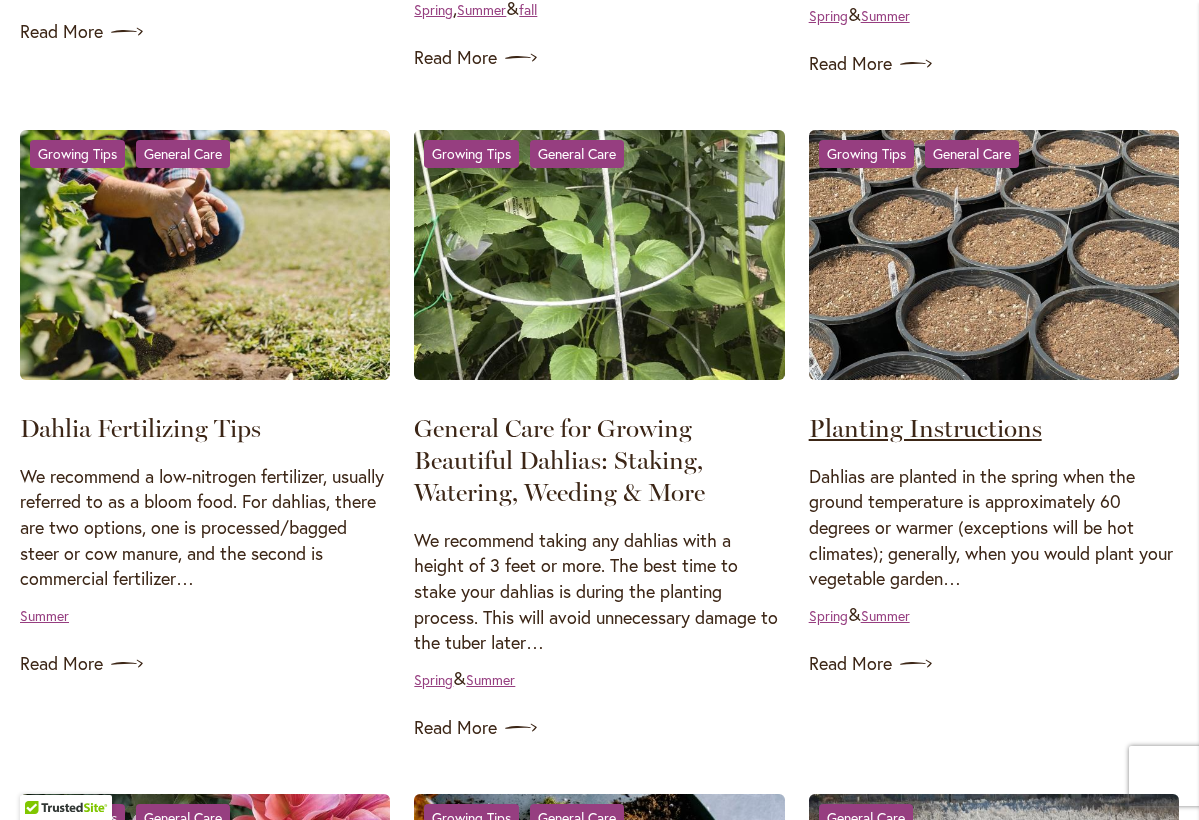 click on "Planting Instructions" at bounding box center [925, 428] 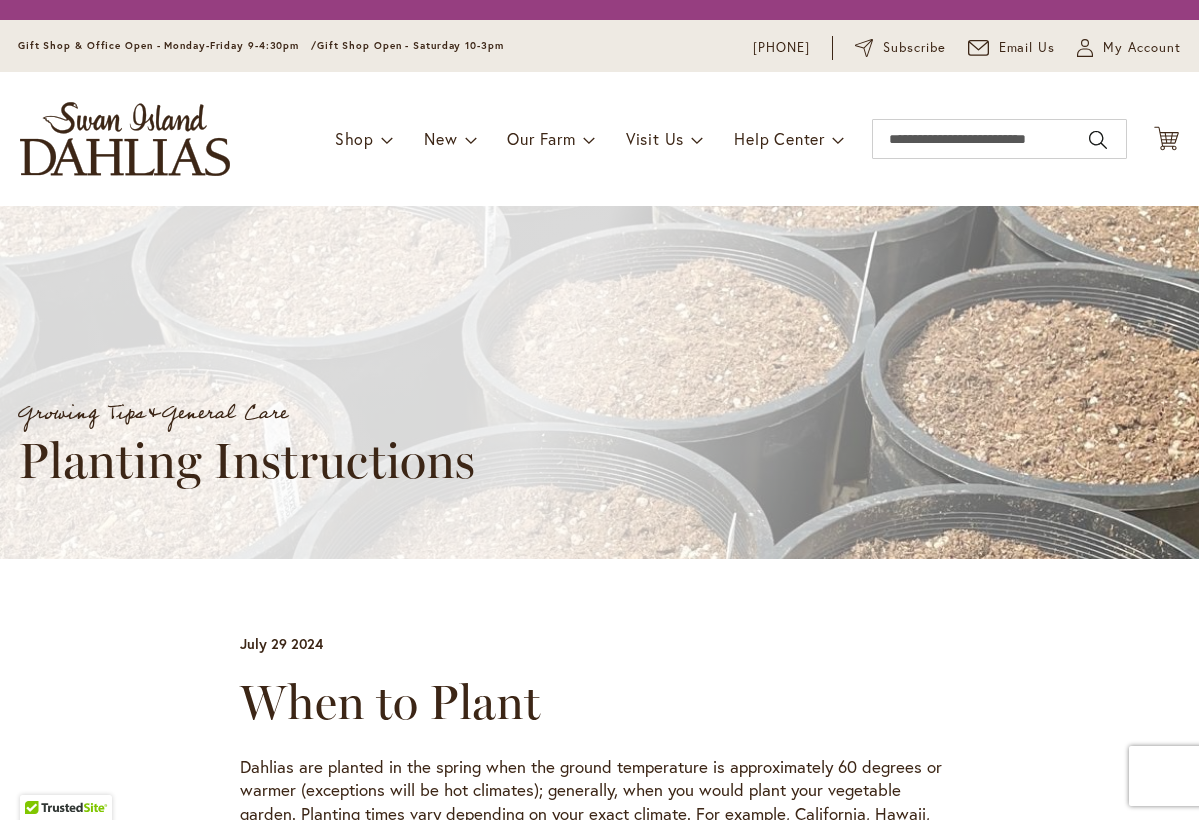 scroll, scrollTop: 0, scrollLeft: 0, axis: both 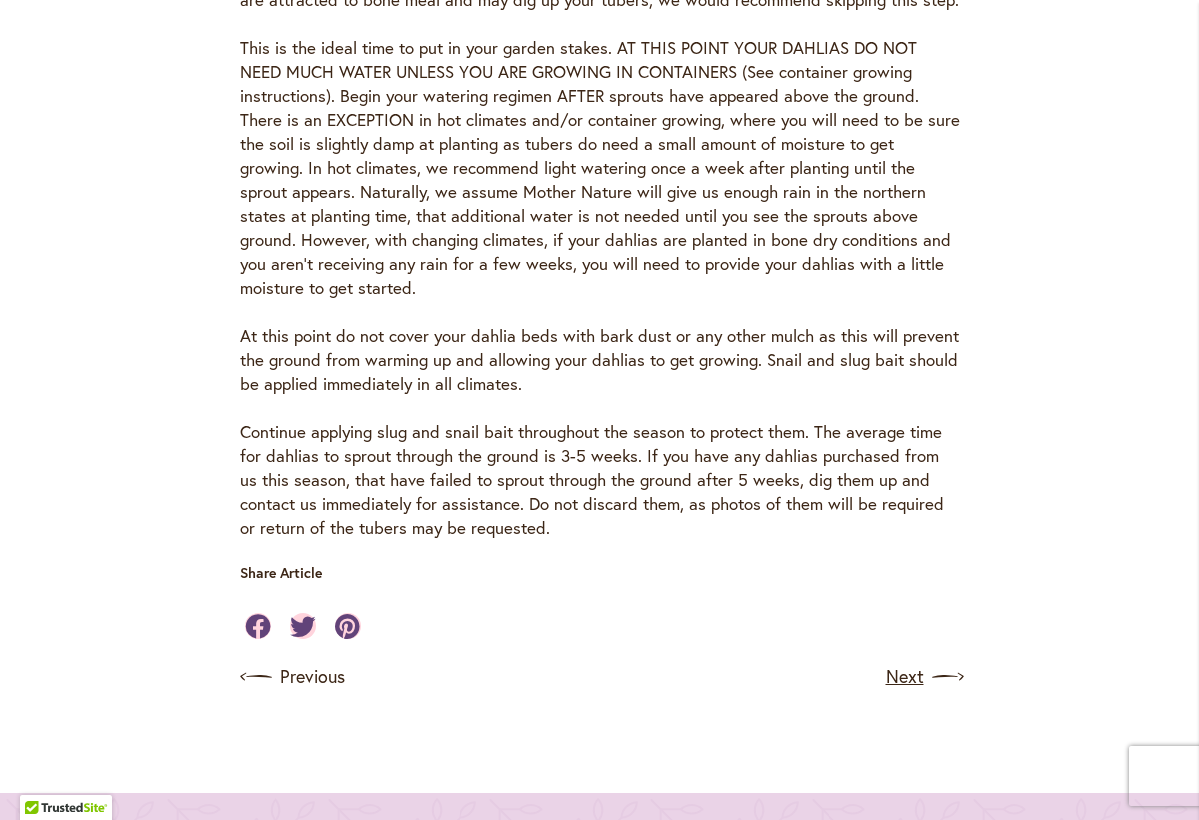 click on "Next" at bounding box center [923, 677] 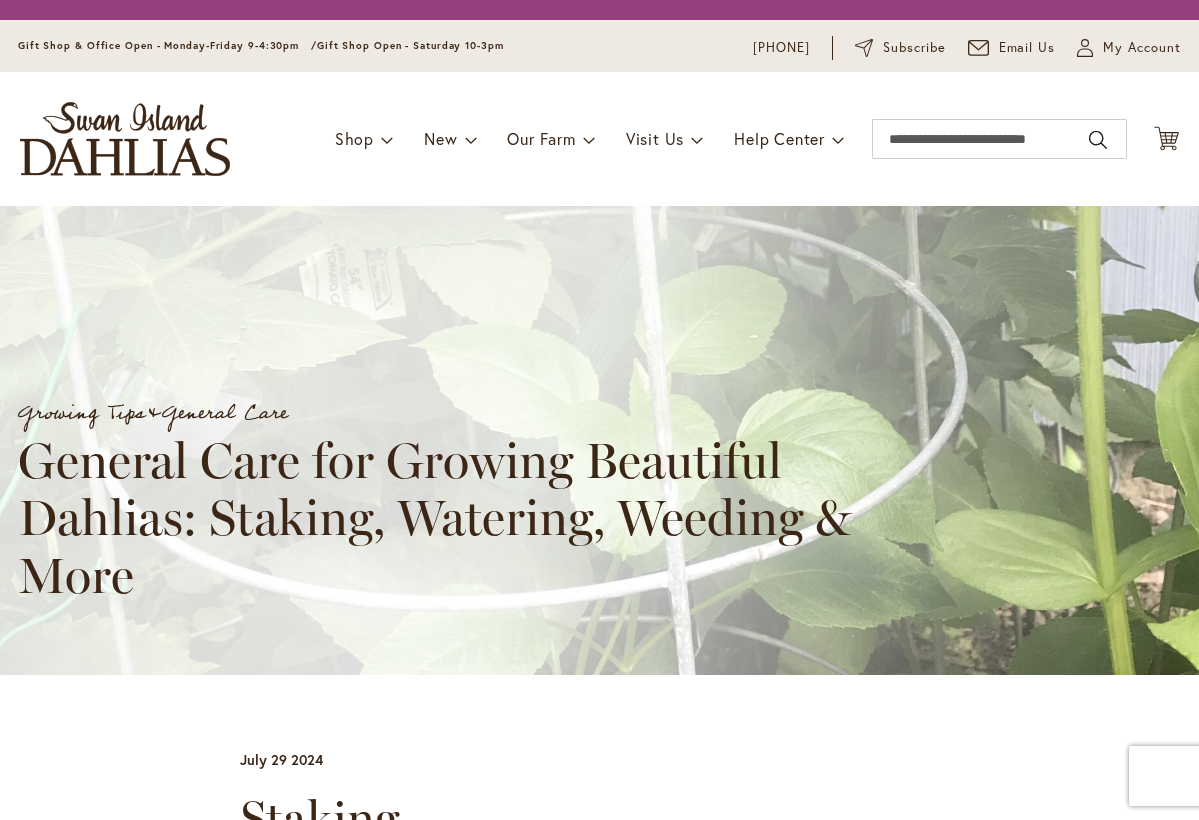 scroll, scrollTop: 0, scrollLeft: 0, axis: both 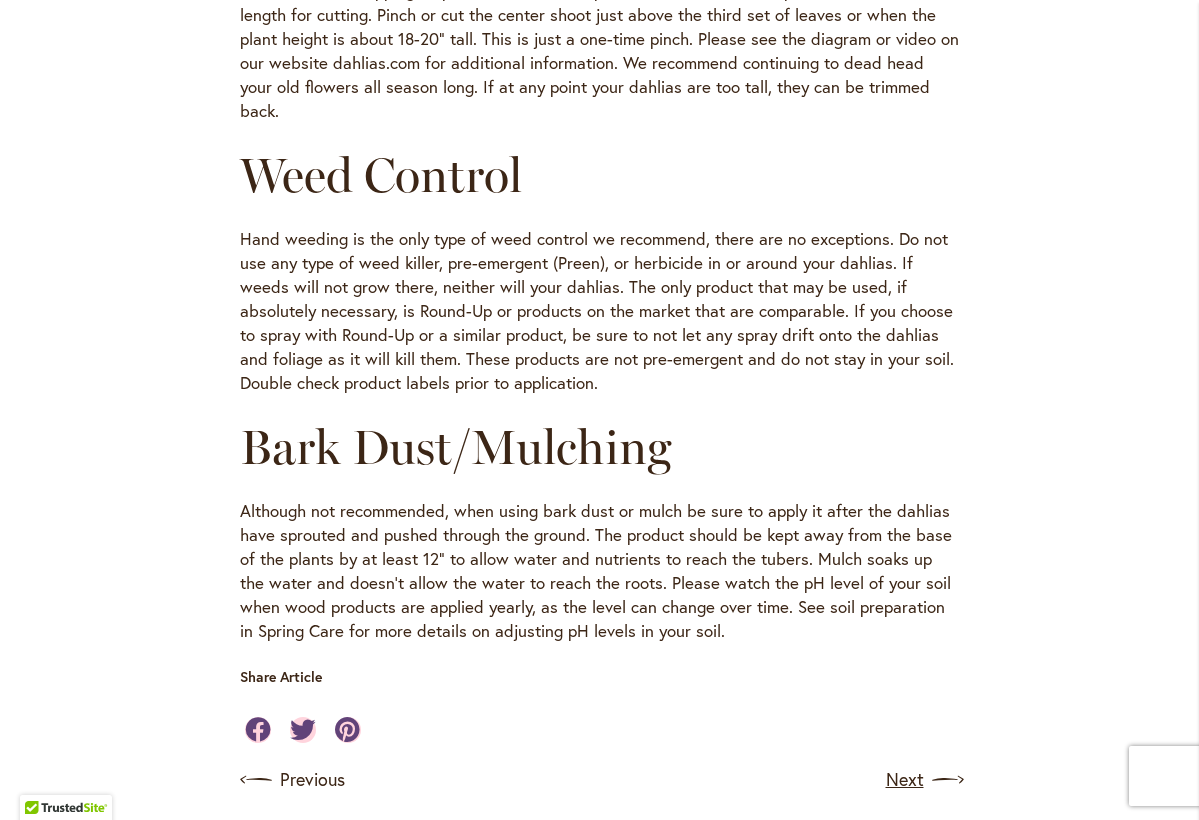 click at bounding box center [948, 780] 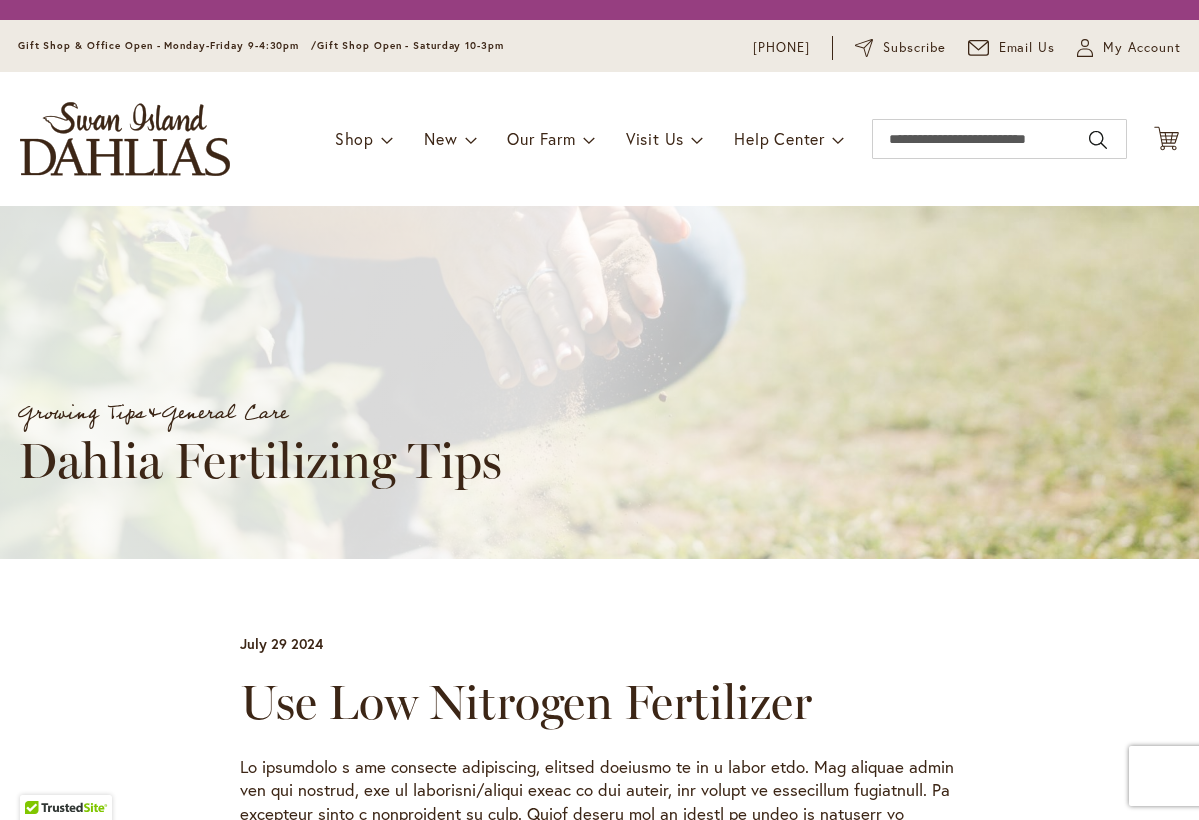 scroll, scrollTop: 0, scrollLeft: 0, axis: both 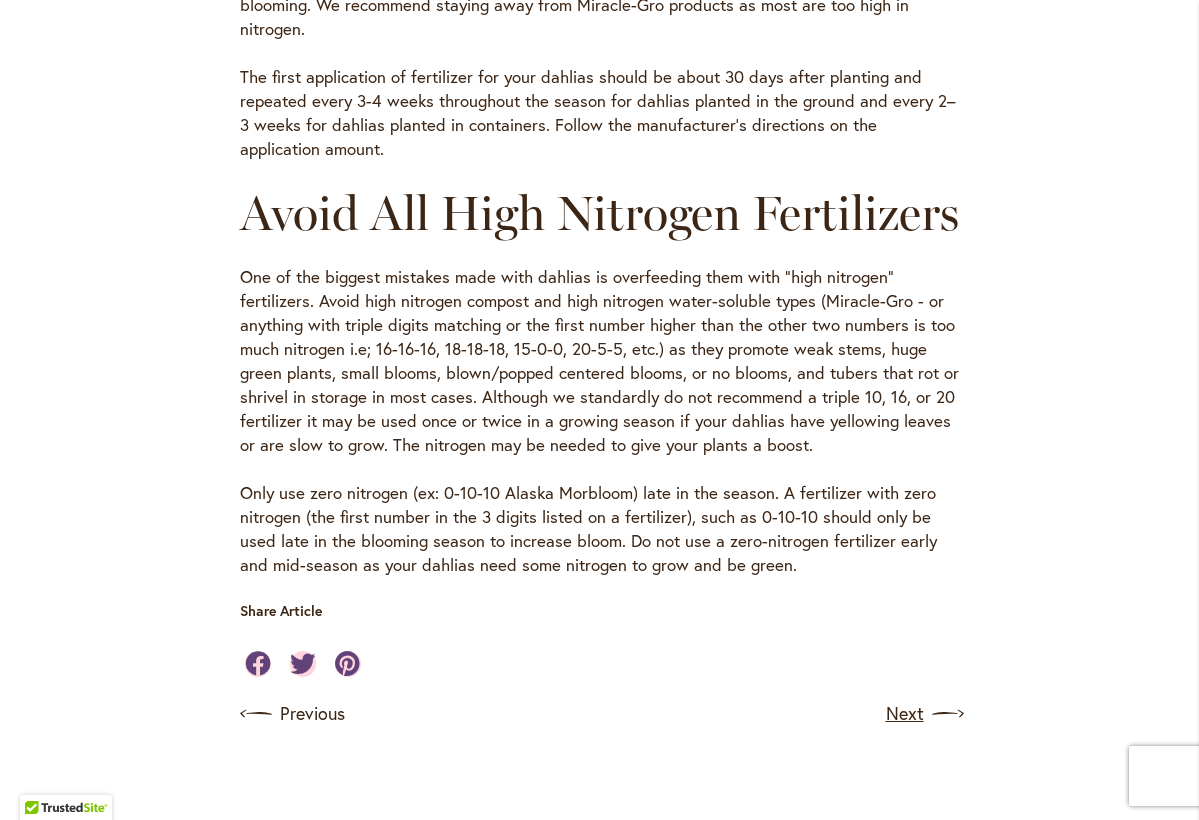 click on "Next" at bounding box center [923, 714] 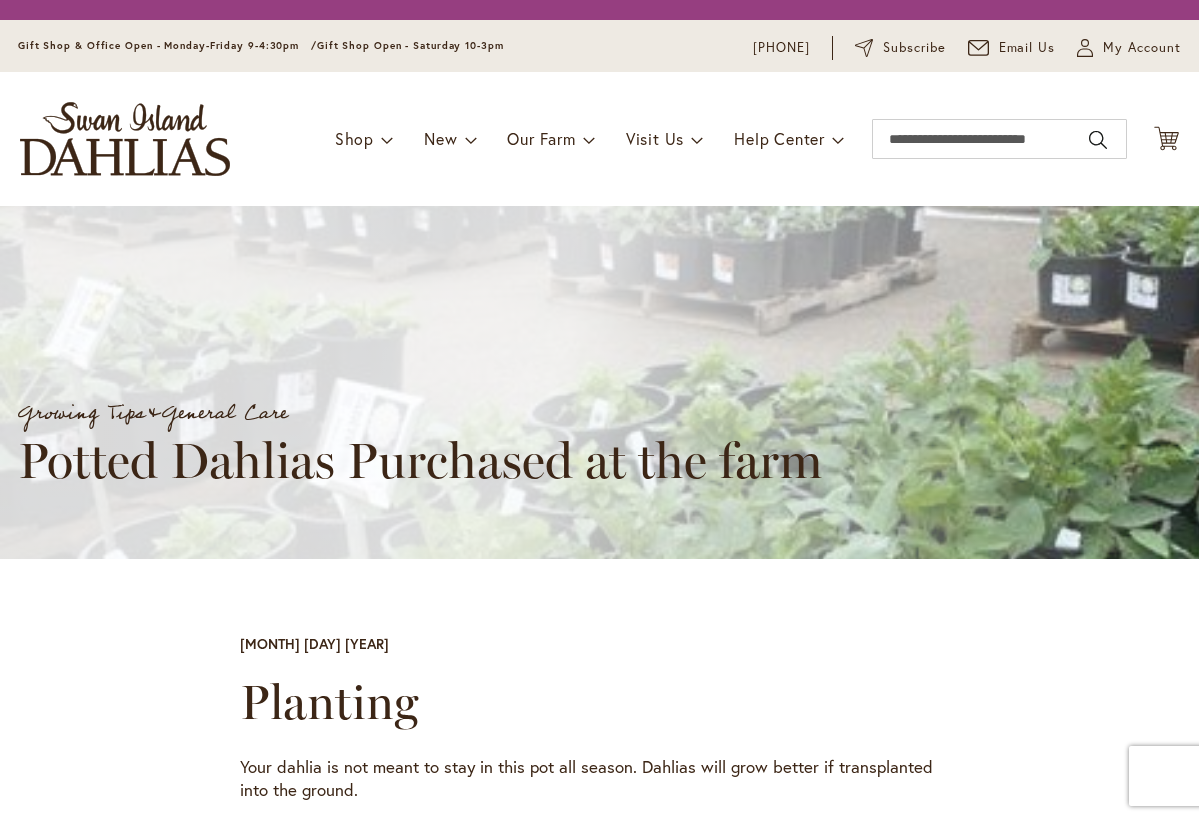 scroll, scrollTop: 0, scrollLeft: 0, axis: both 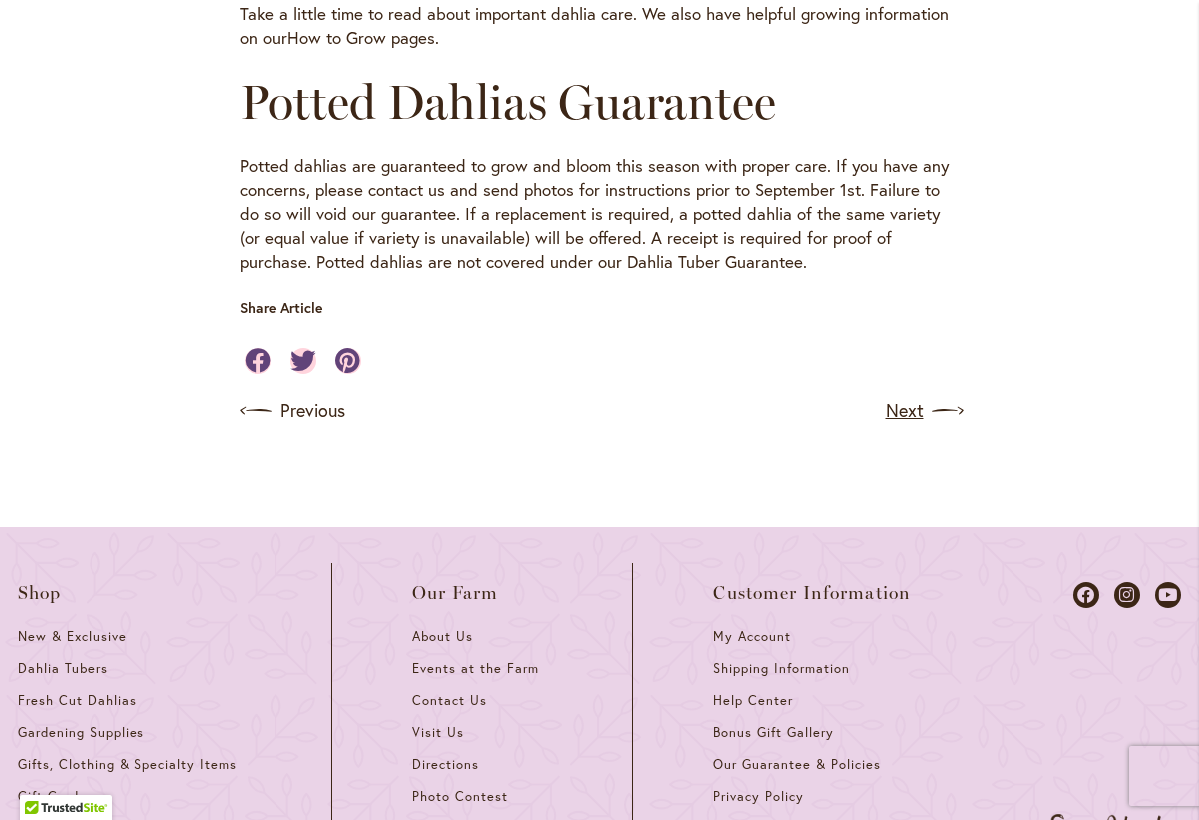 click on "Next" at bounding box center (923, 411) 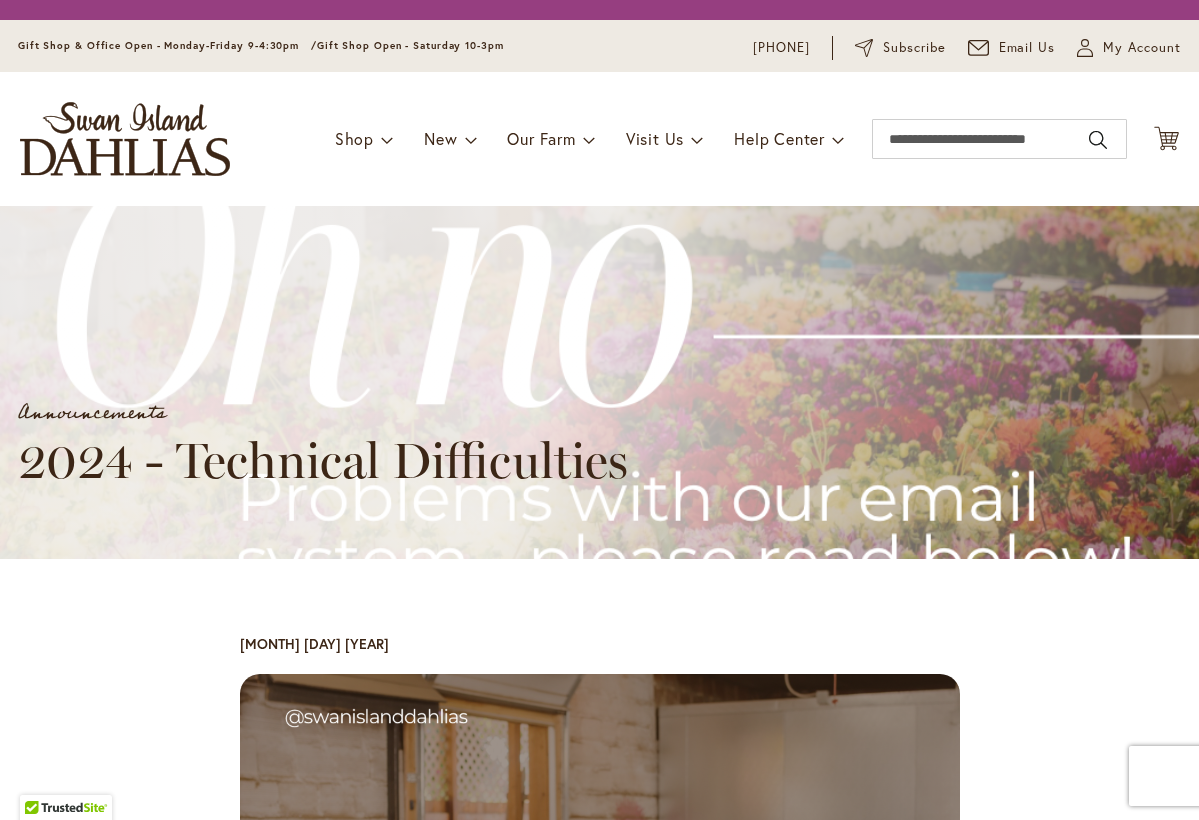 scroll, scrollTop: 0, scrollLeft: 0, axis: both 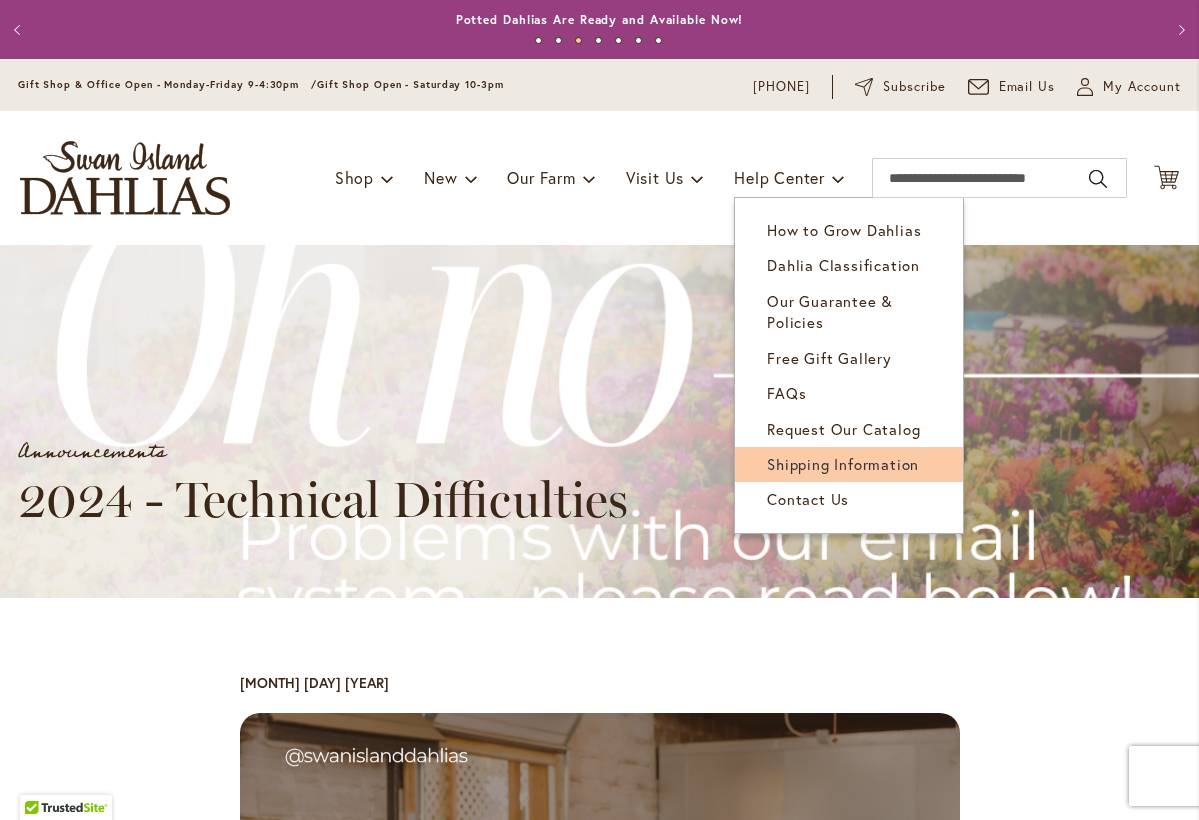click on "Shipping Information" at bounding box center (849, 464) 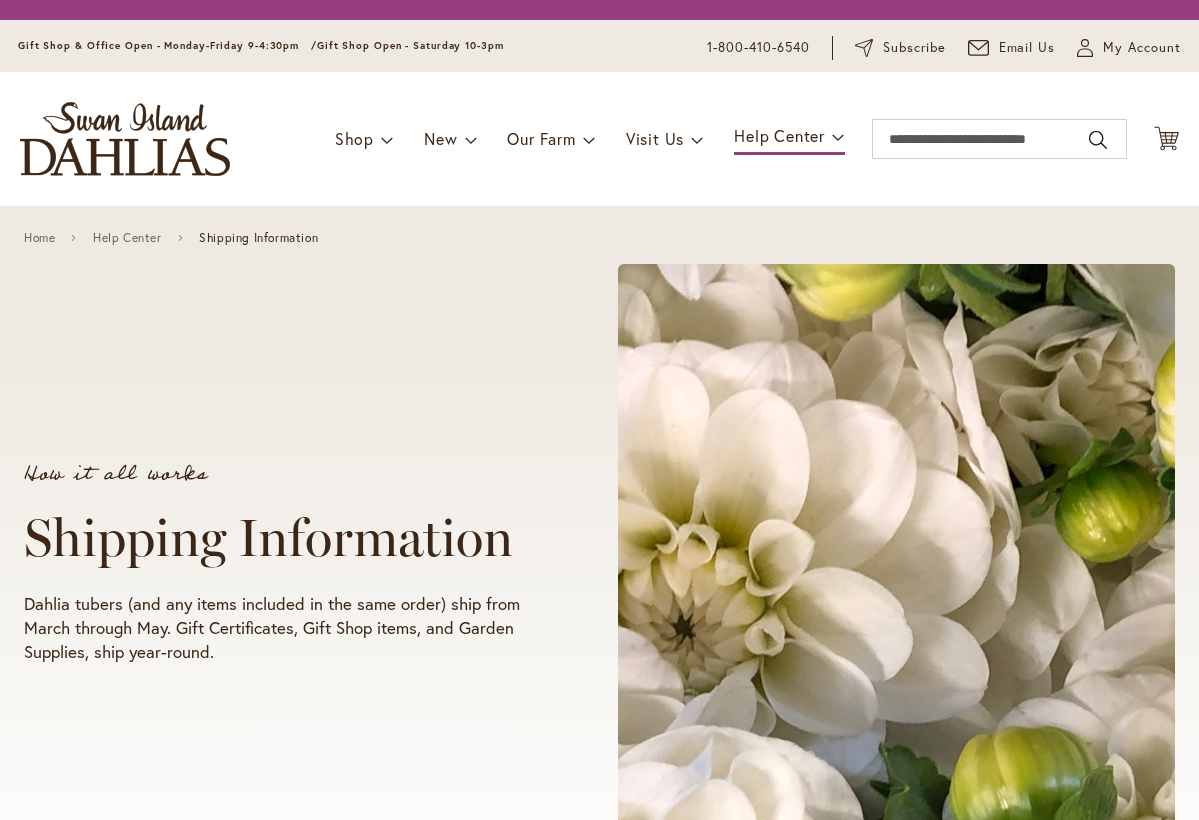 scroll, scrollTop: 0, scrollLeft: 0, axis: both 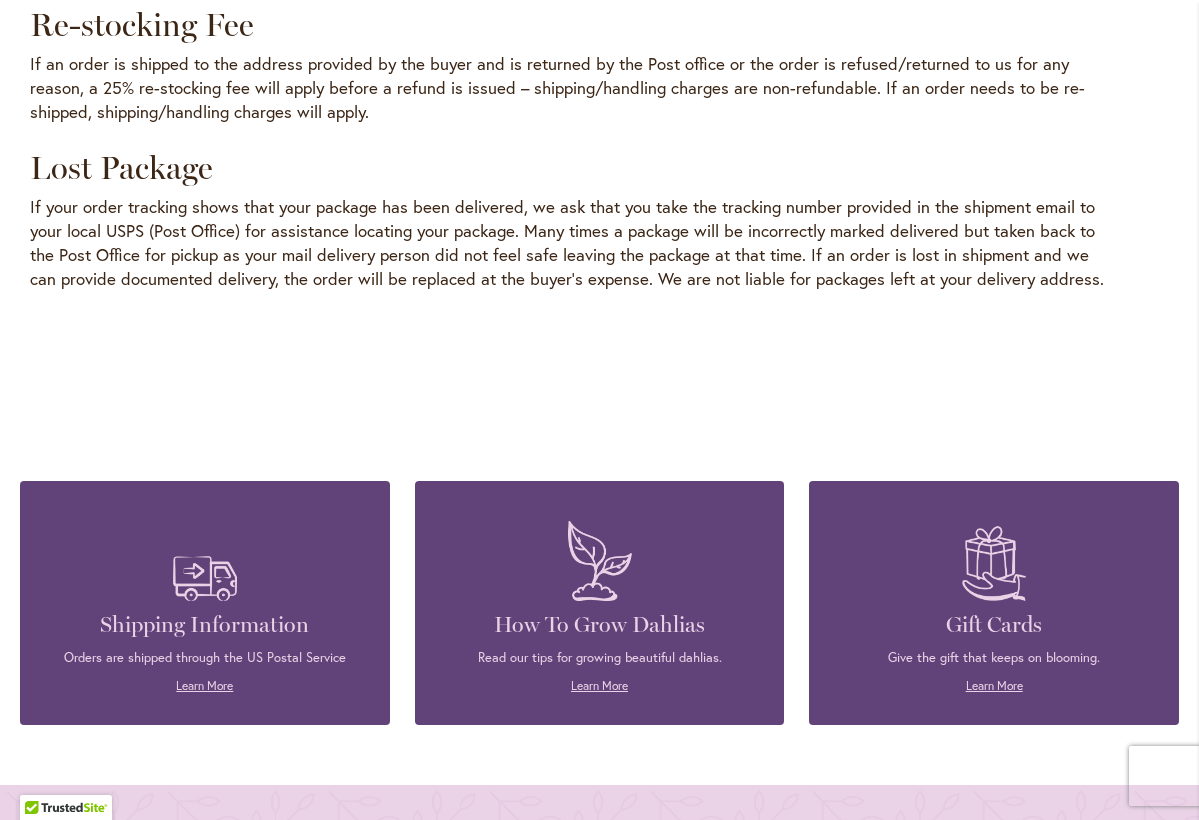 click at bounding box center (600, 560) 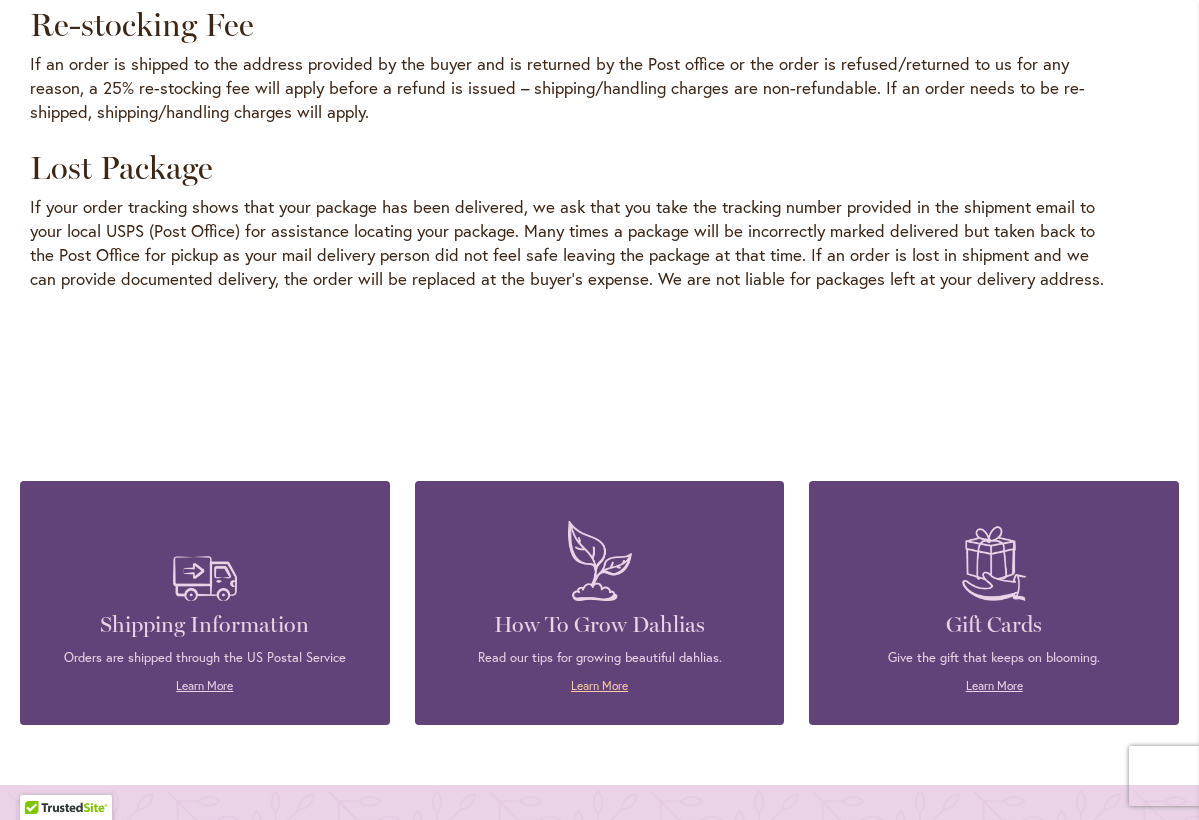 click on "Learn More" at bounding box center [599, 685] 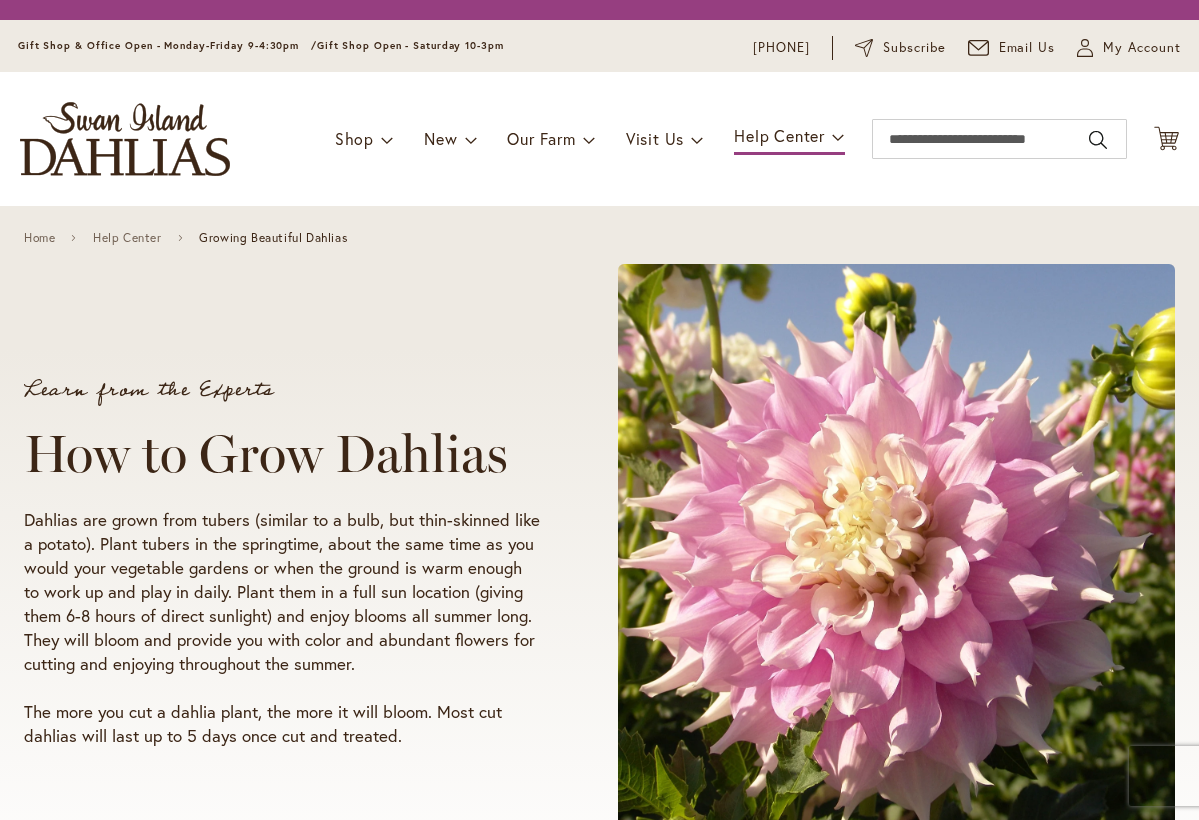 scroll, scrollTop: 0, scrollLeft: 0, axis: both 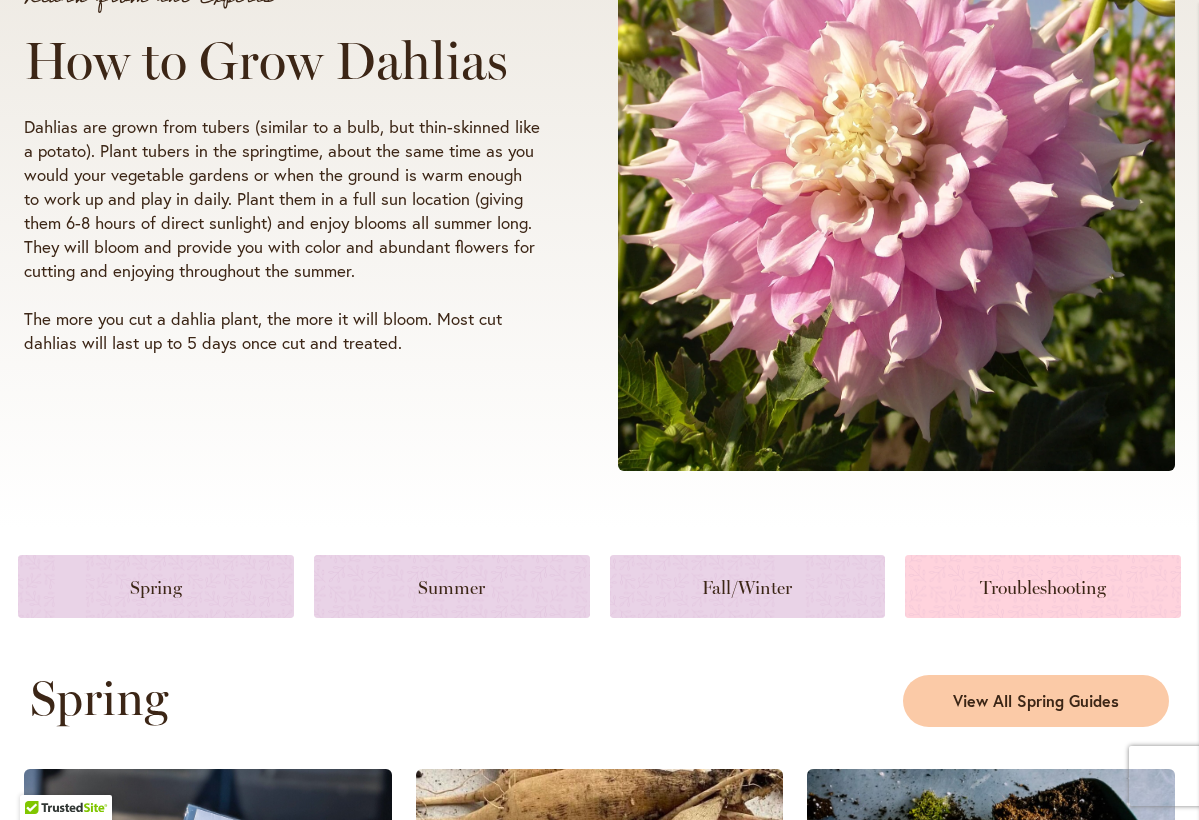 click at bounding box center (1043, 586) 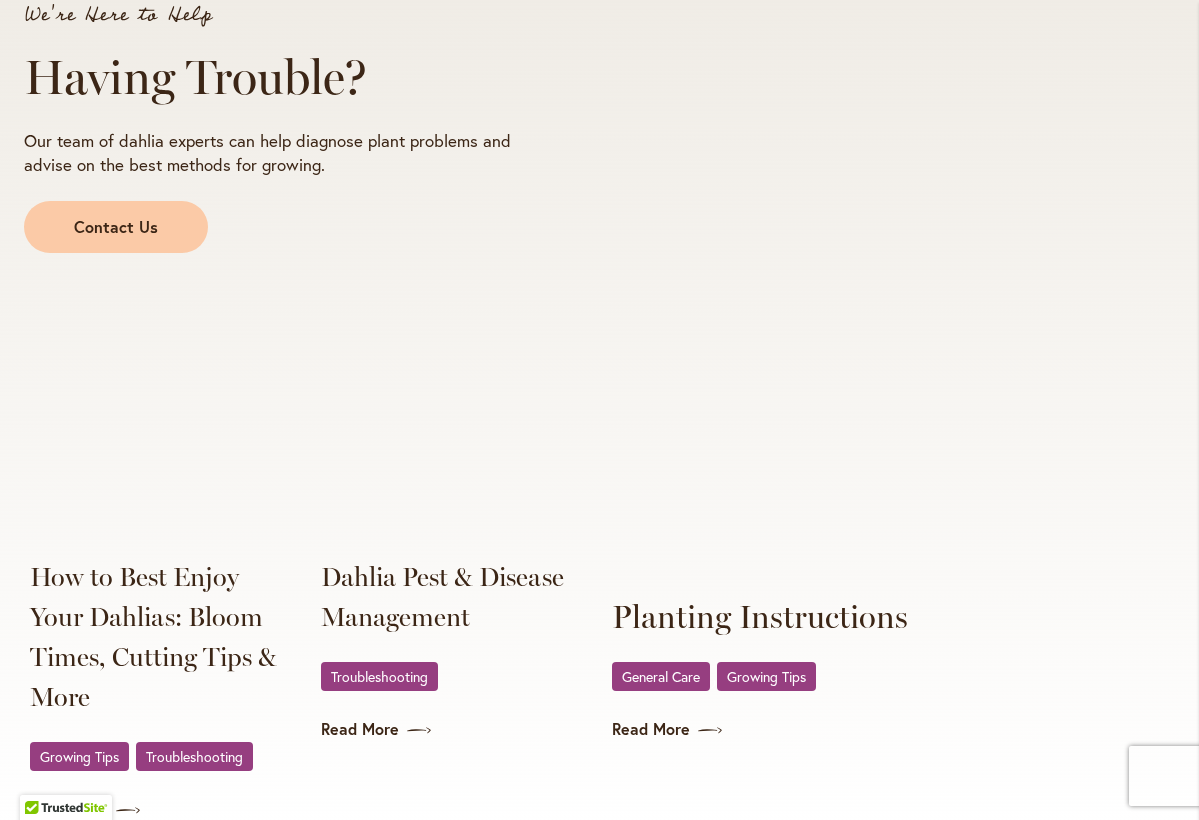 scroll, scrollTop: 3649, scrollLeft: 0, axis: vertical 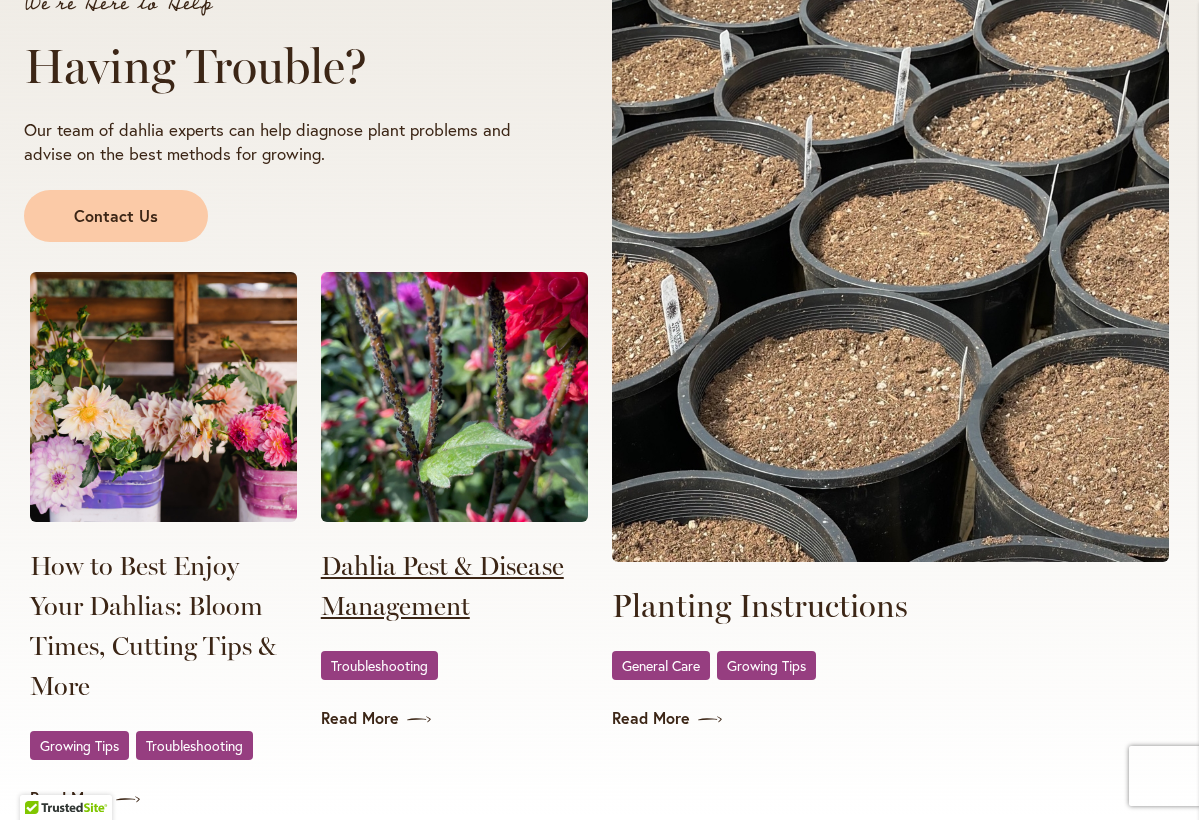 click on "Dahlia Pest & Disease Management" at bounding box center (454, 586) 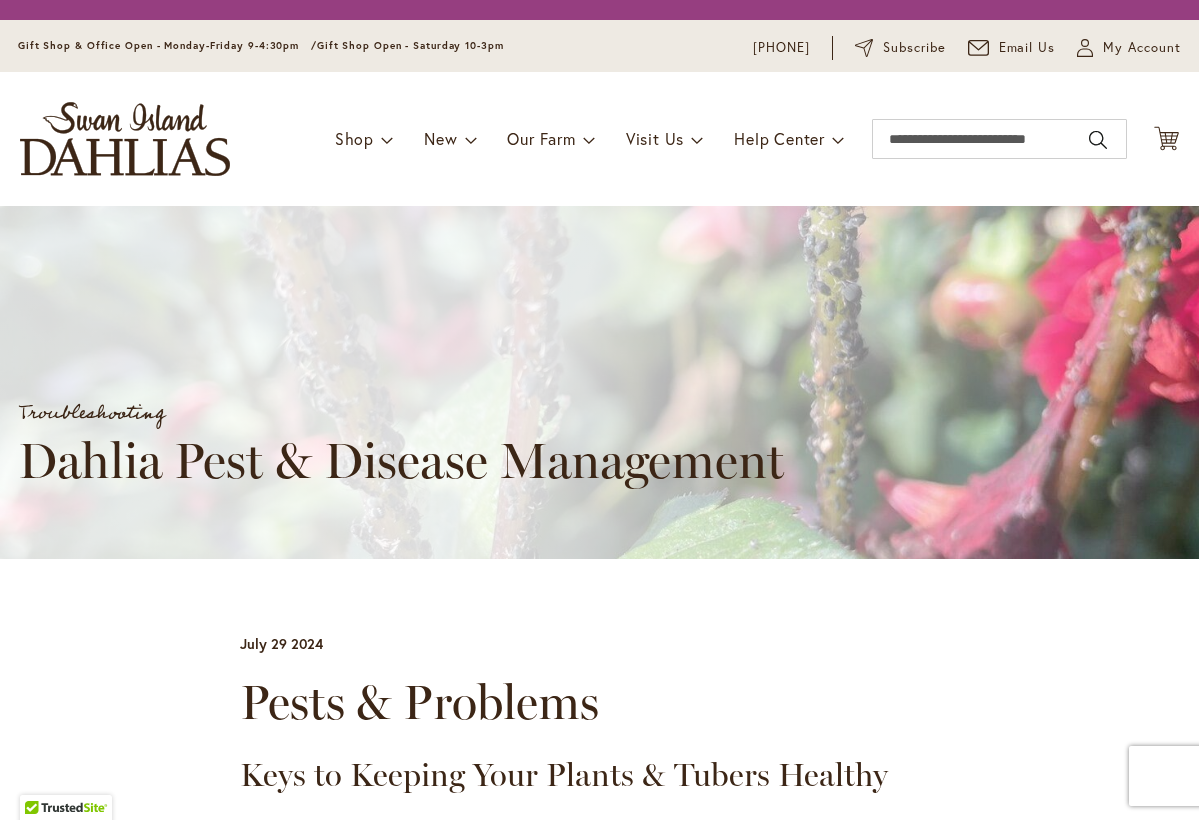 scroll, scrollTop: 0, scrollLeft: 0, axis: both 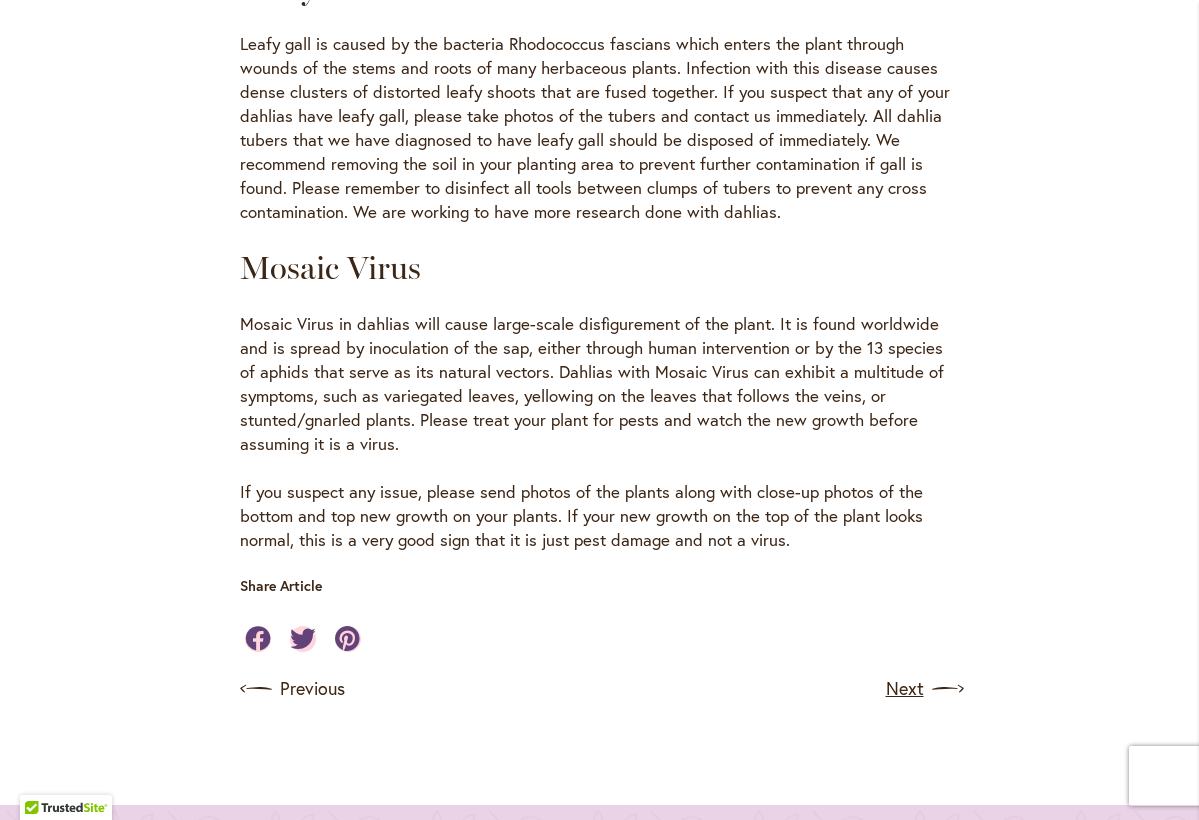 click on "Next" at bounding box center [923, 689] 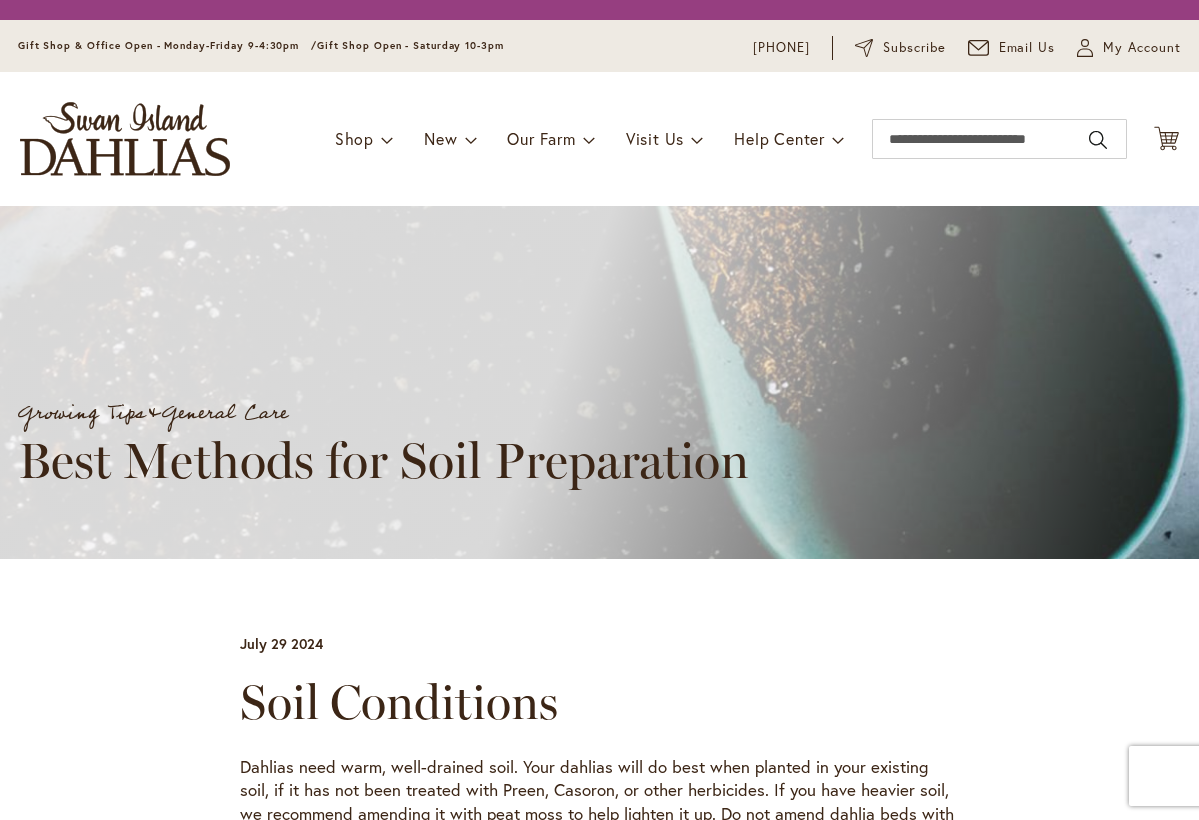 scroll, scrollTop: 0, scrollLeft: 0, axis: both 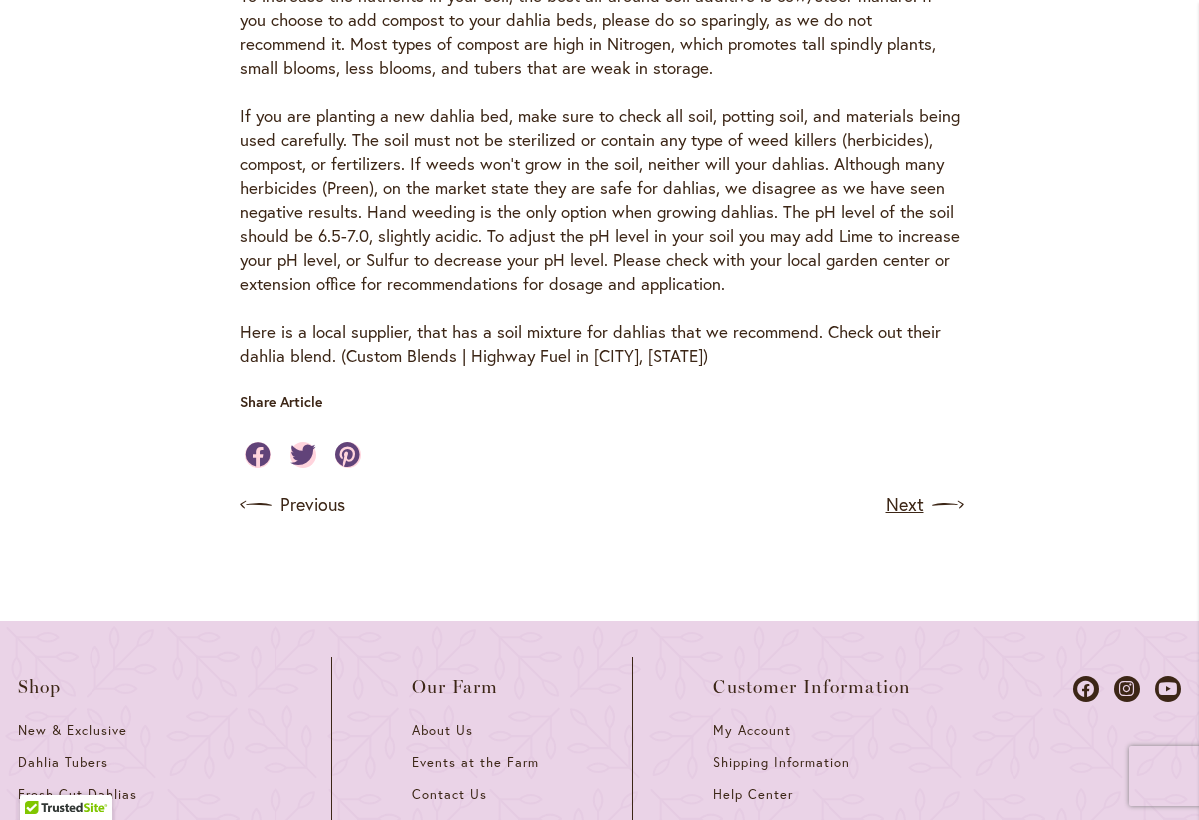 click on "Next" at bounding box center (923, 505) 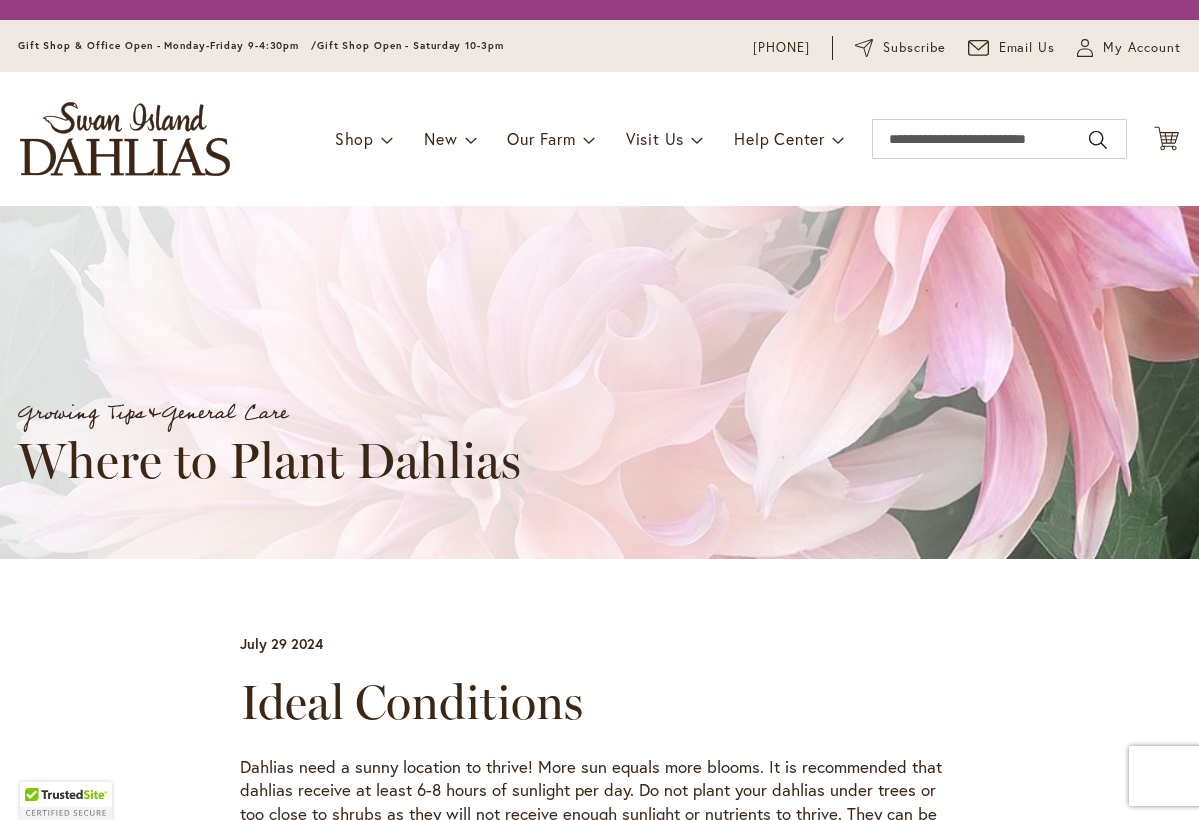 scroll, scrollTop: 0, scrollLeft: 0, axis: both 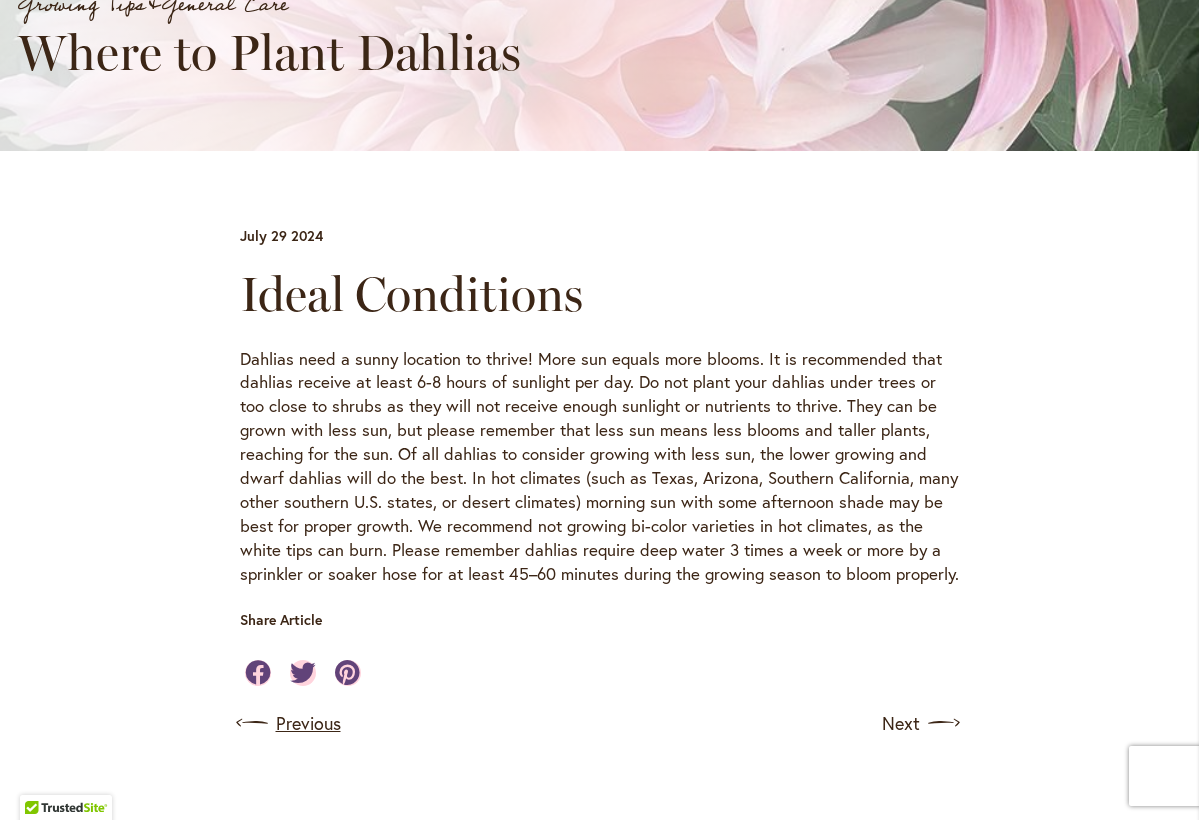 click on "Previous" at bounding box center [290, 723] 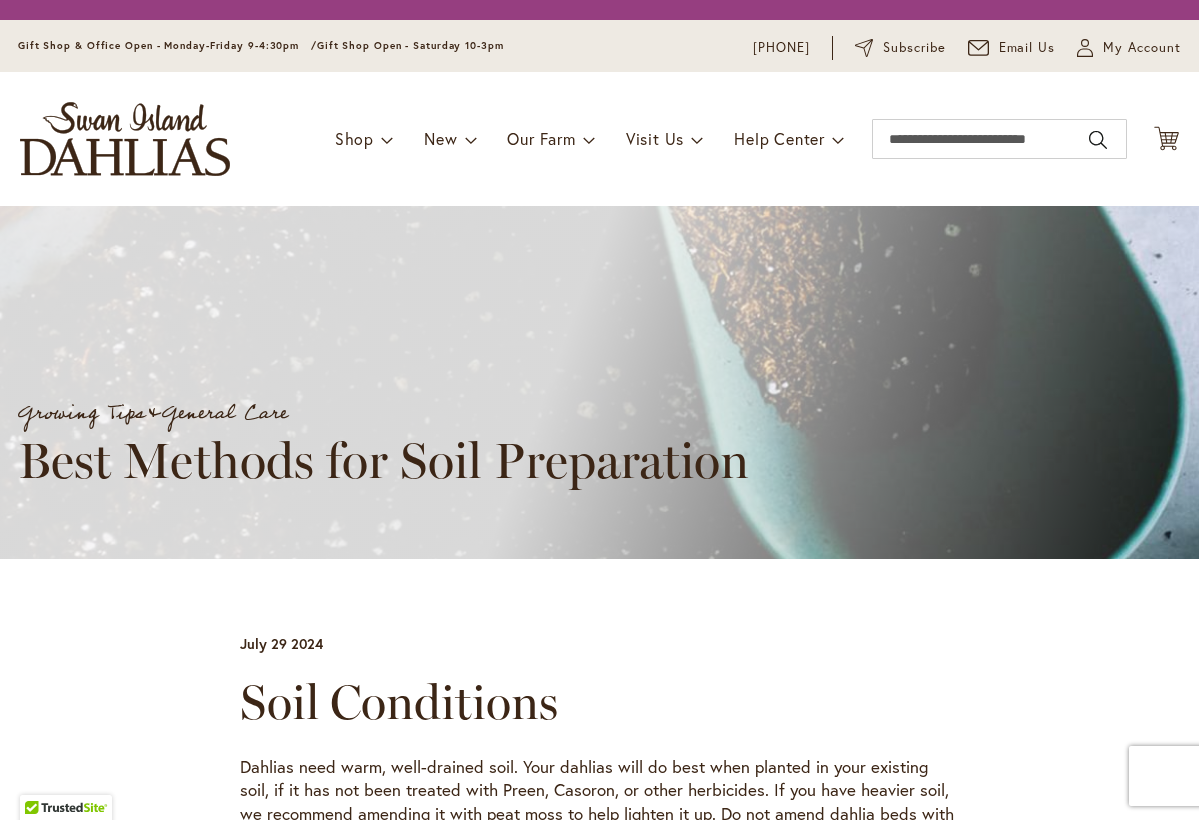 scroll, scrollTop: 0, scrollLeft: 0, axis: both 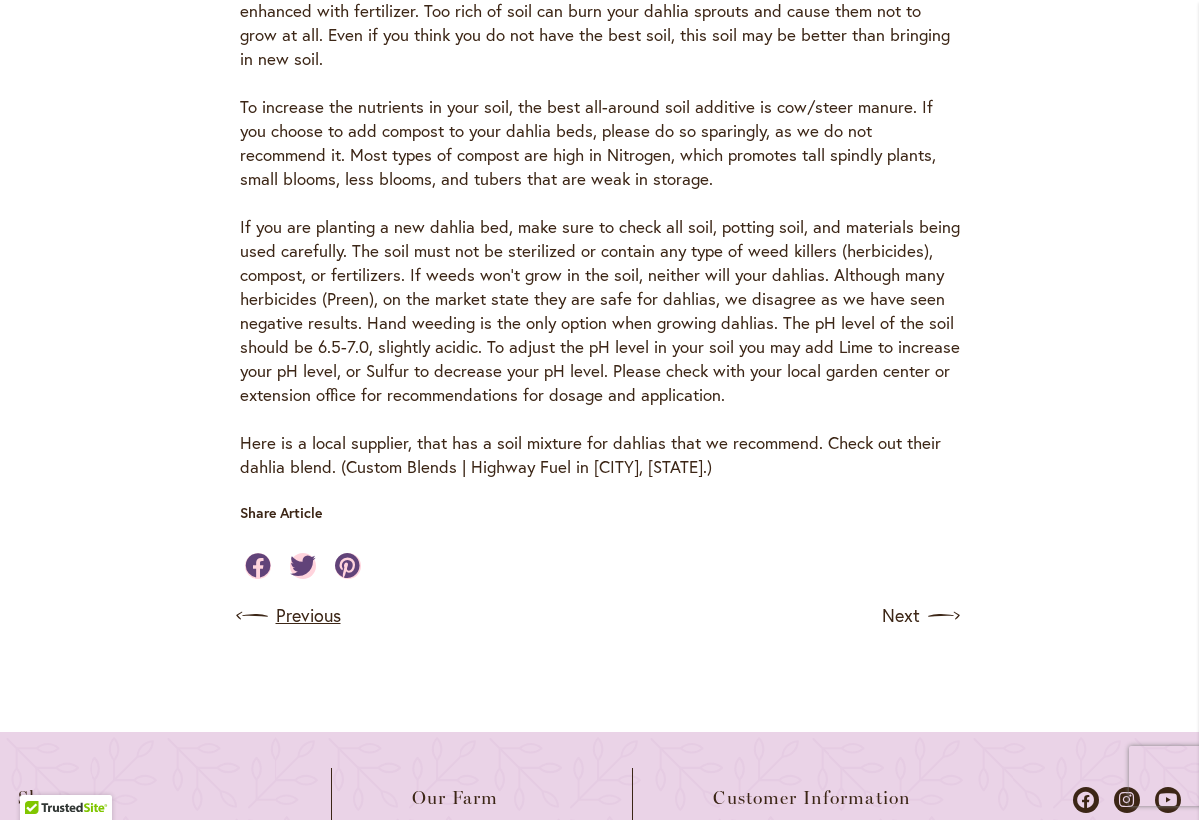 click on "Previous" at bounding box center [290, 616] 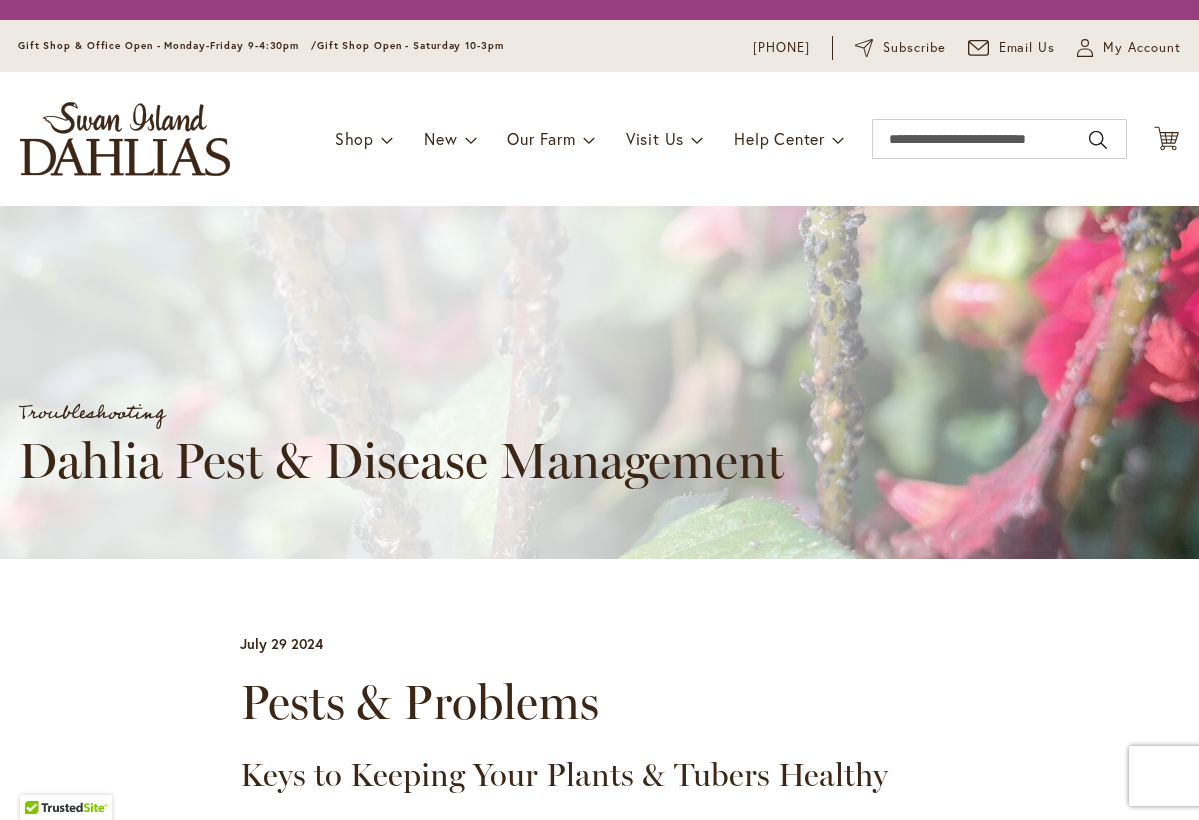 scroll, scrollTop: 0, scrollLeft: 0, axis: both 